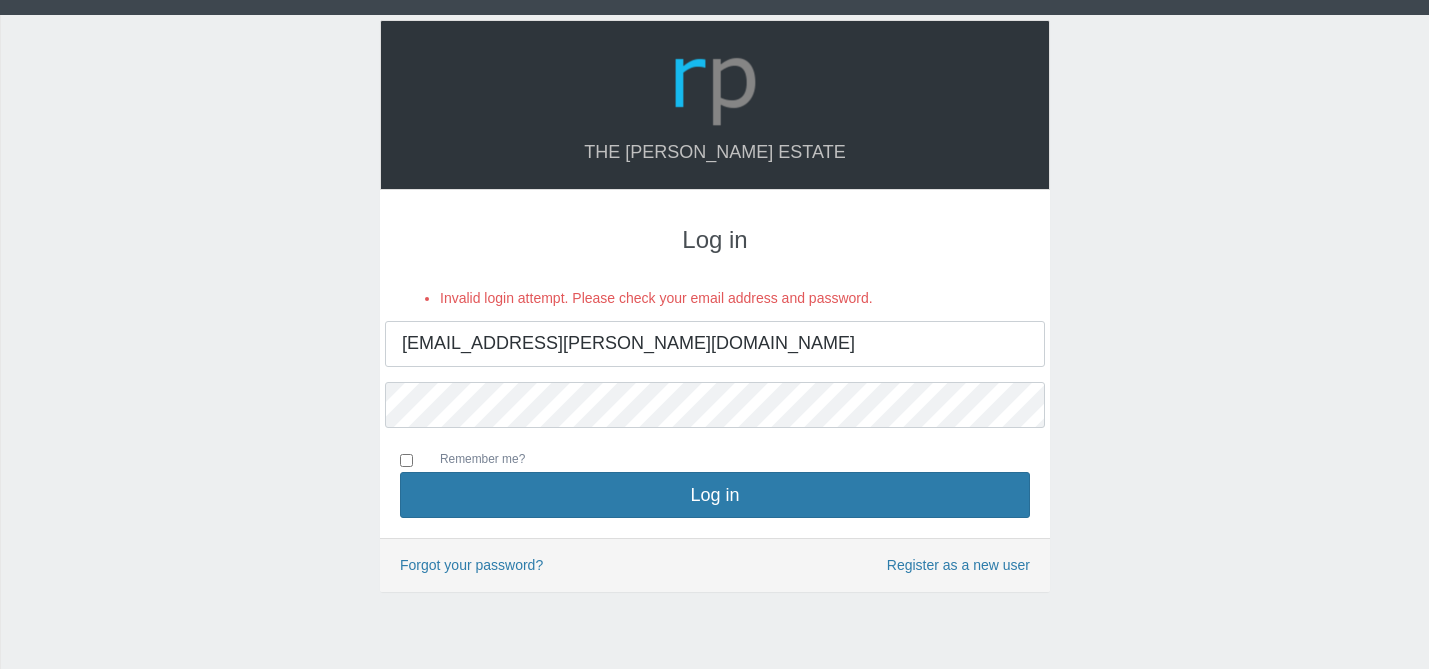 scroll, scrollTop: 0, scrollLeft: 0, axis: both 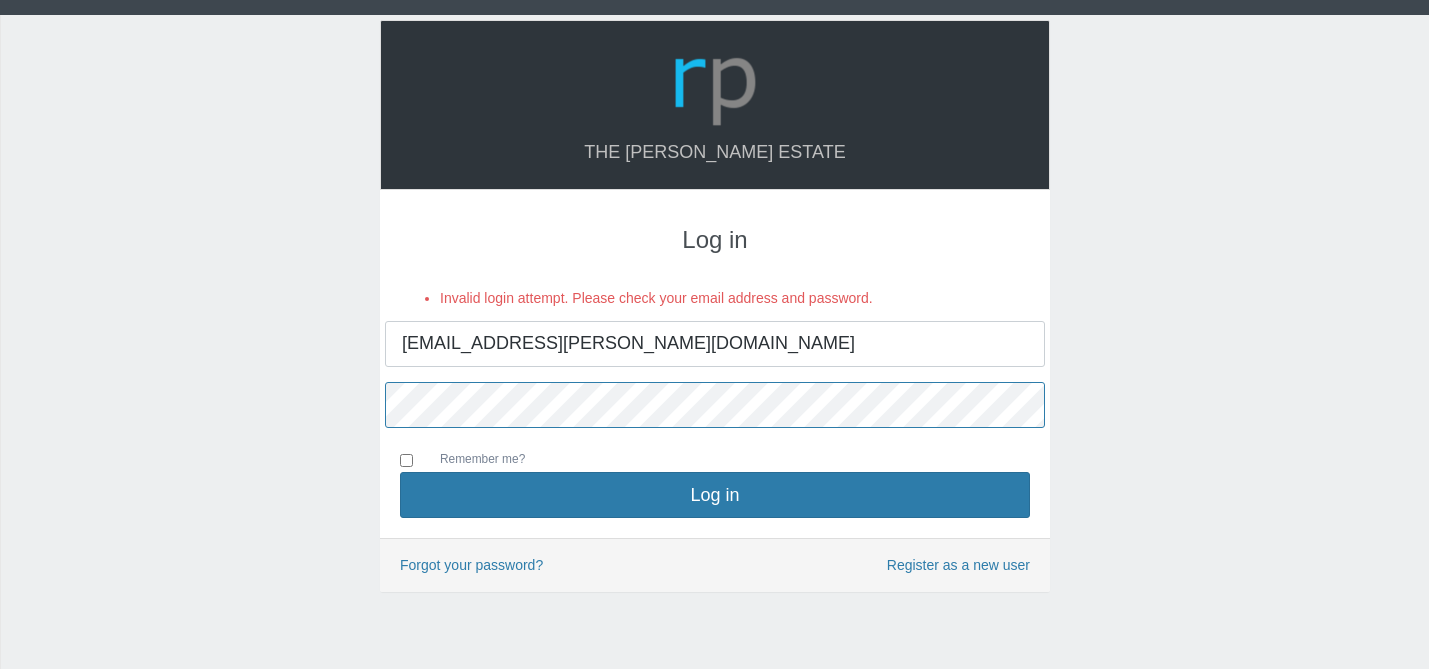 click on "Log in" at bounding box center (715, 495) 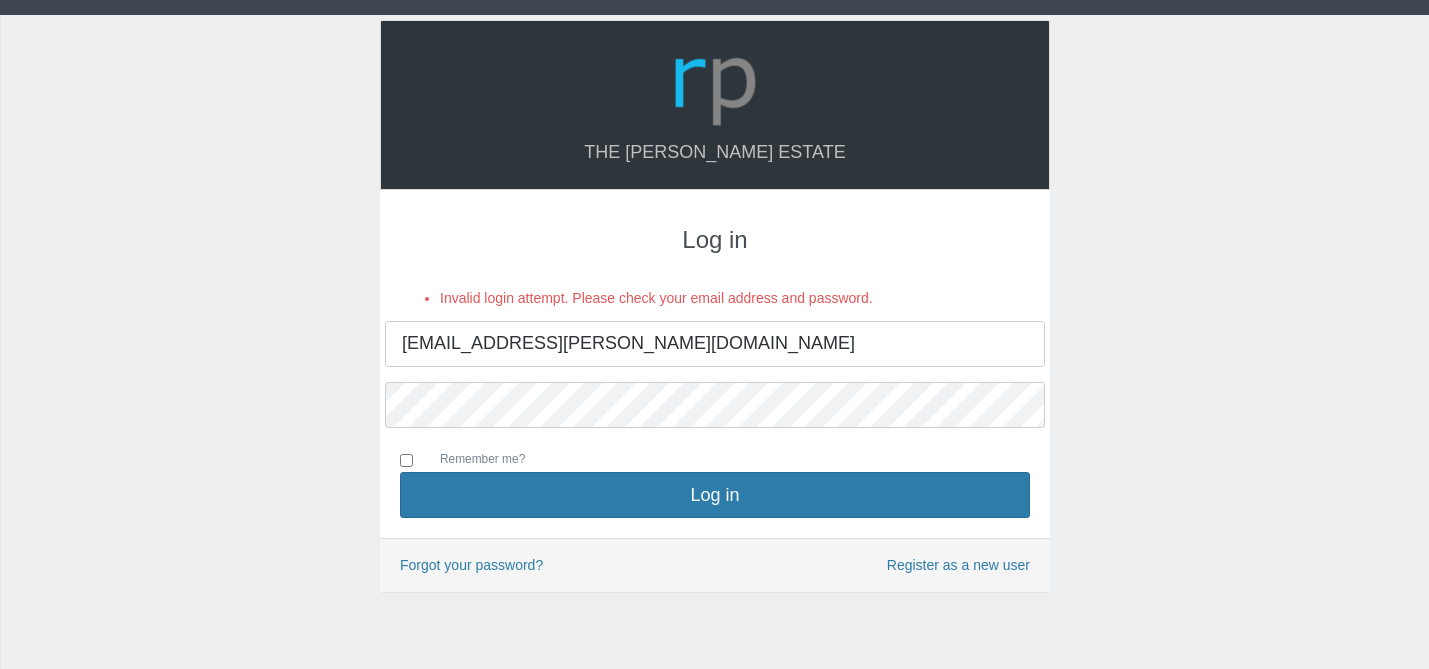 scroll, scrollTop: 0, scrollLeft: 0, axis: both 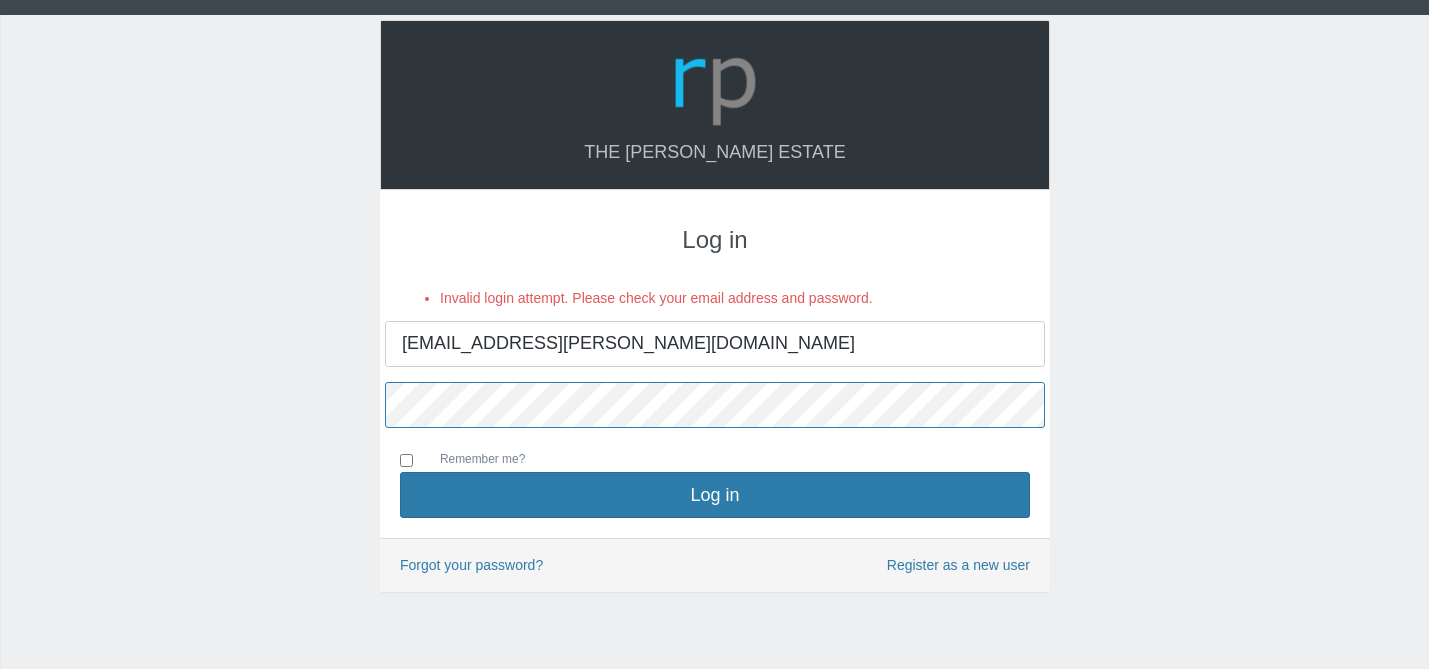 click on "Log in" at bounding box center (715, 495) 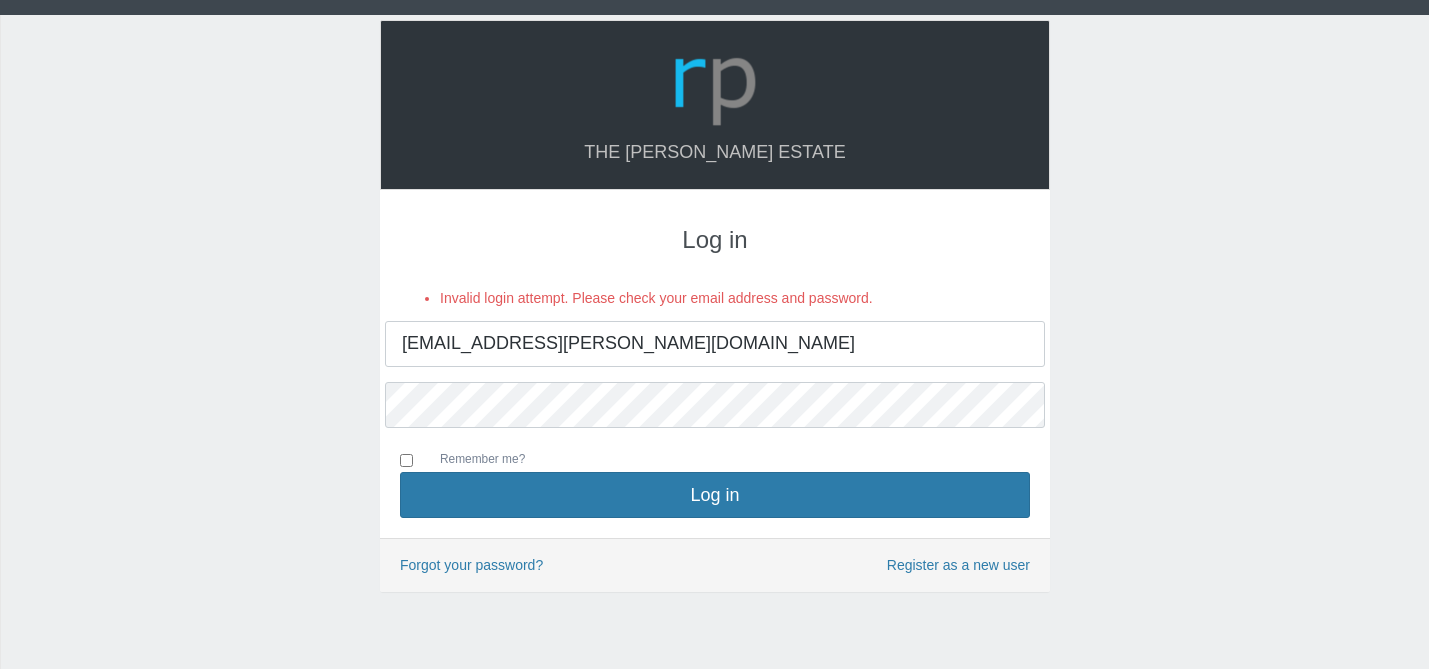 scroll, scrollTop: 0, scrollLeft: 0, axis: both 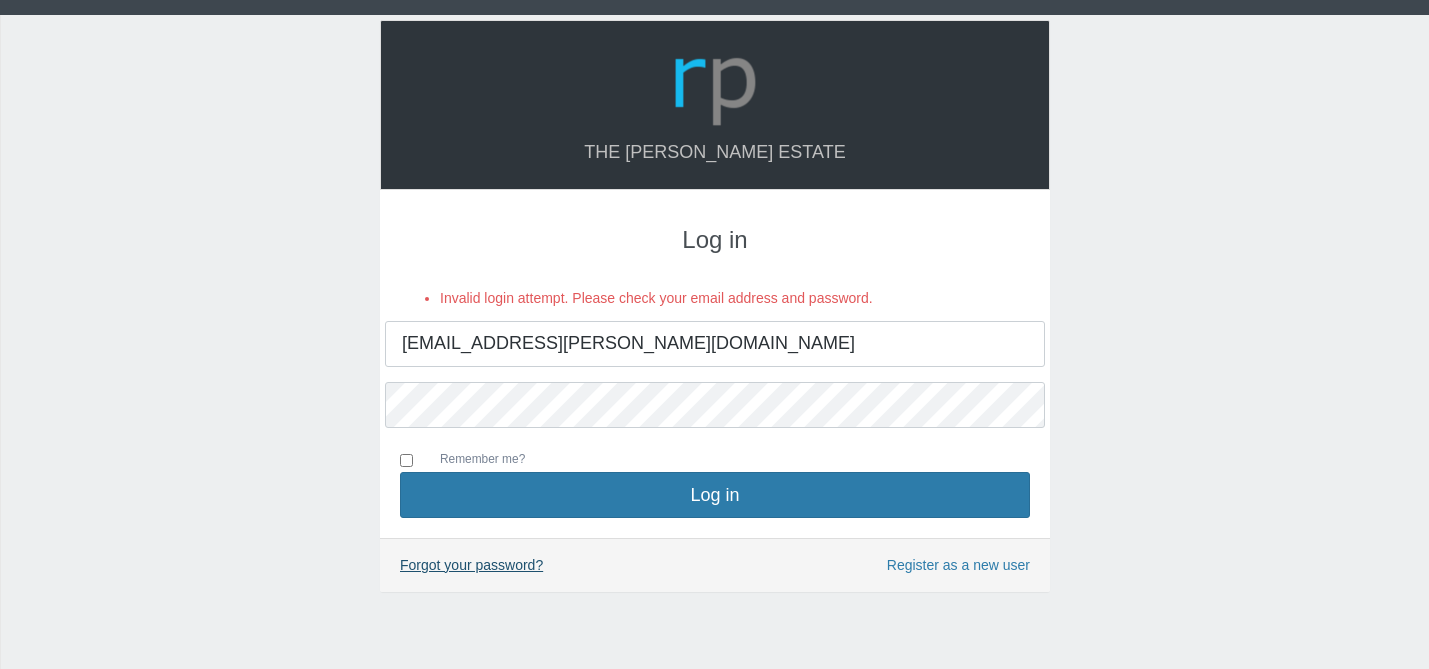 click on "Log in" at bounding box center [715, 495] 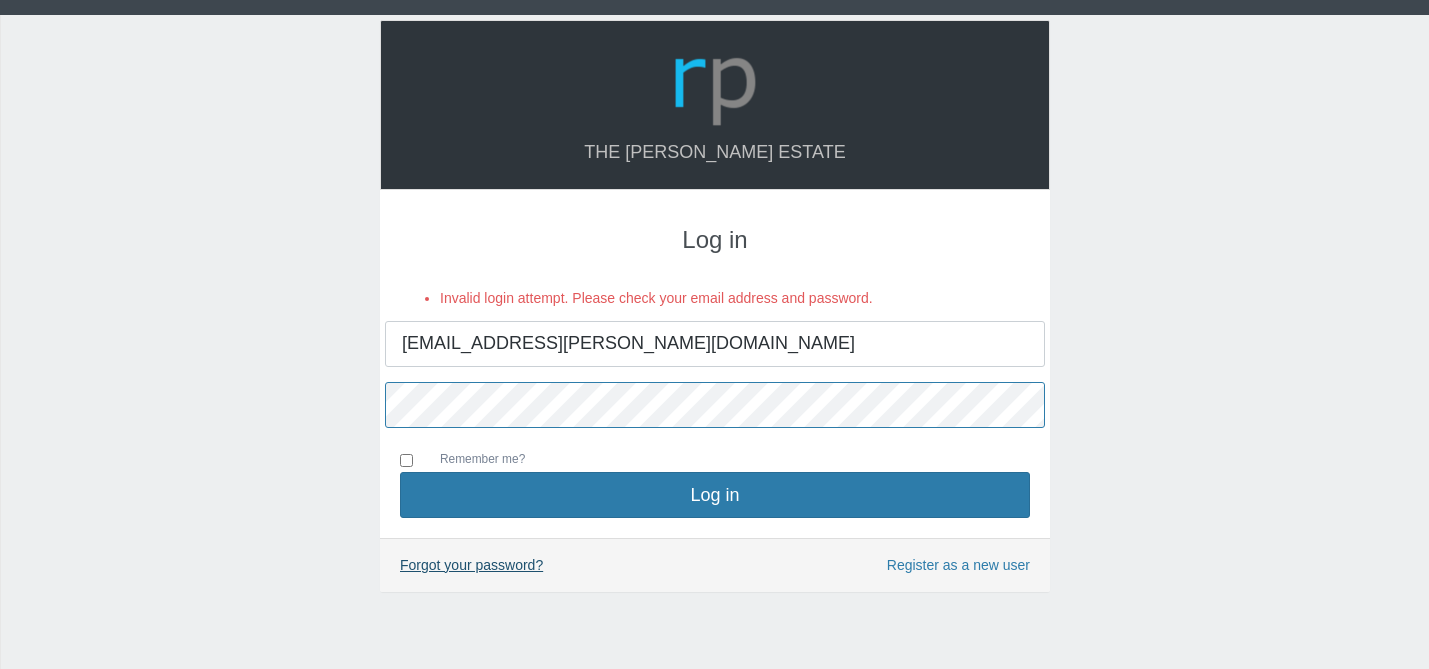 click on "Log in" at bounding box center [715, 495] 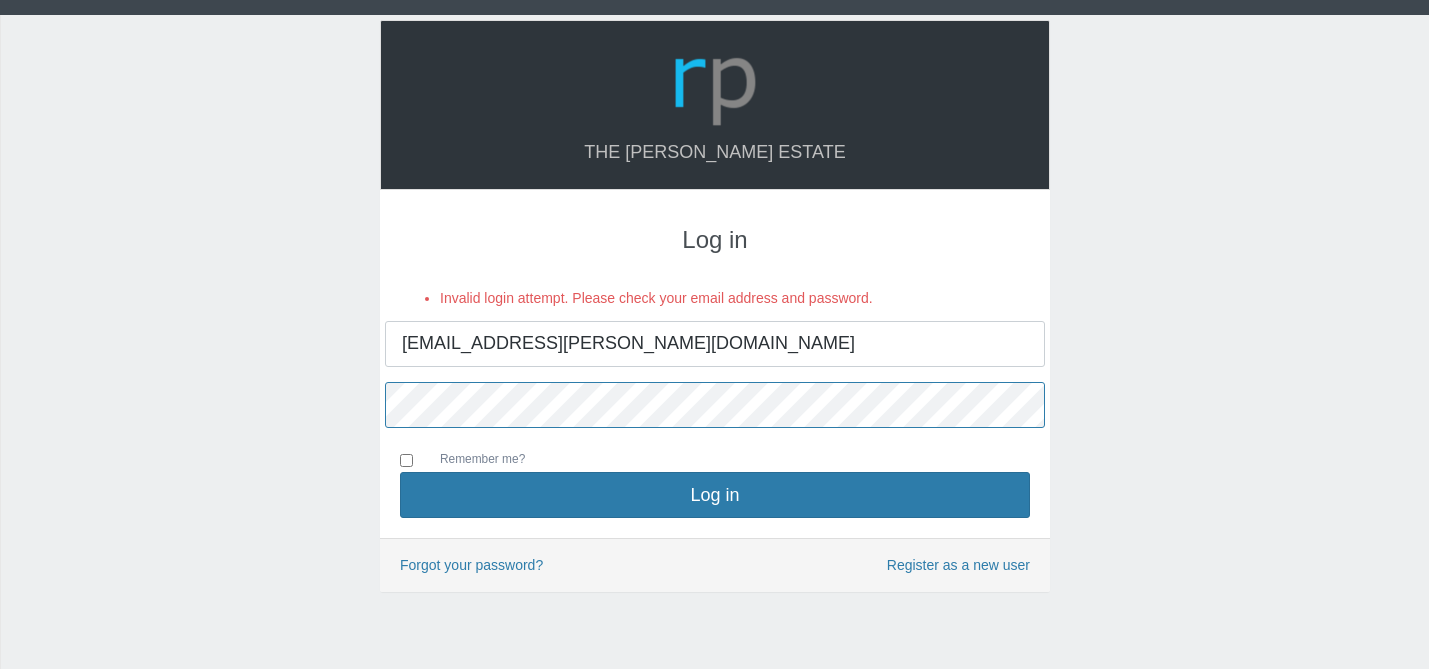 click on "Log in" at bounding box center [715, 495] 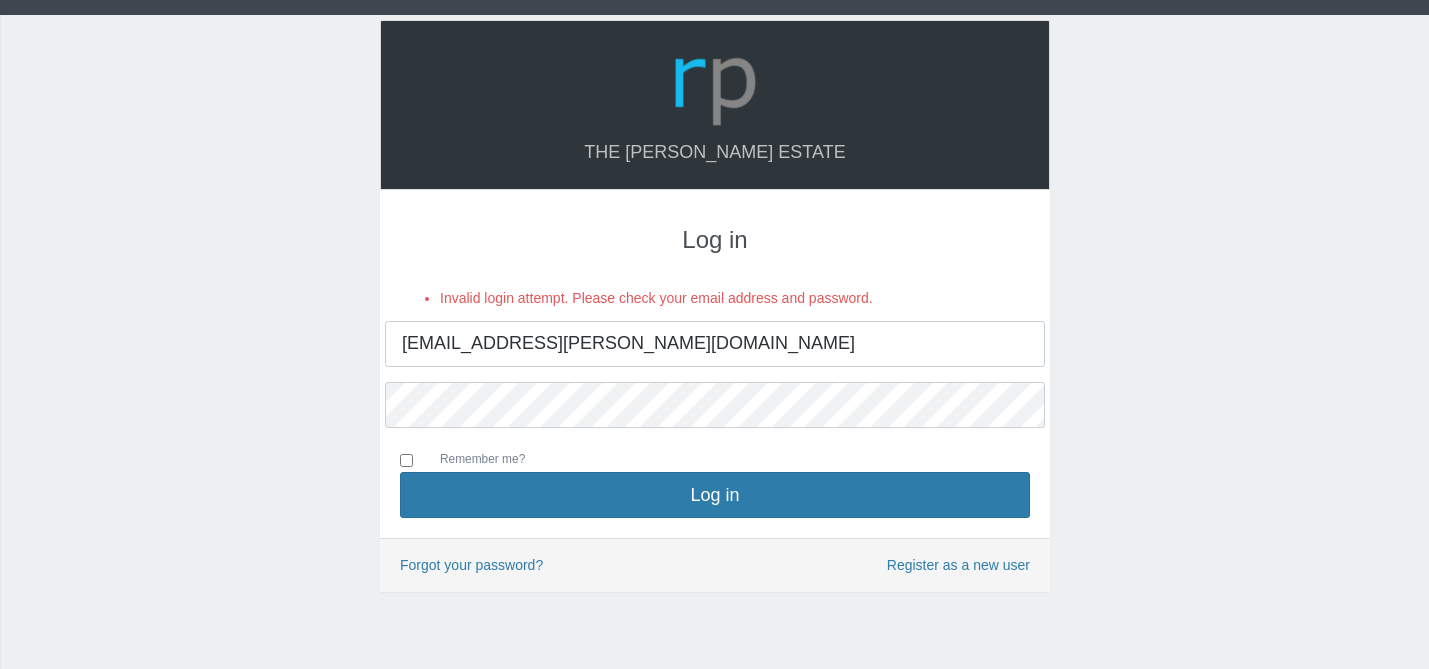 scroll, scrollTop: 0, scrollLeft: 0, axis: both 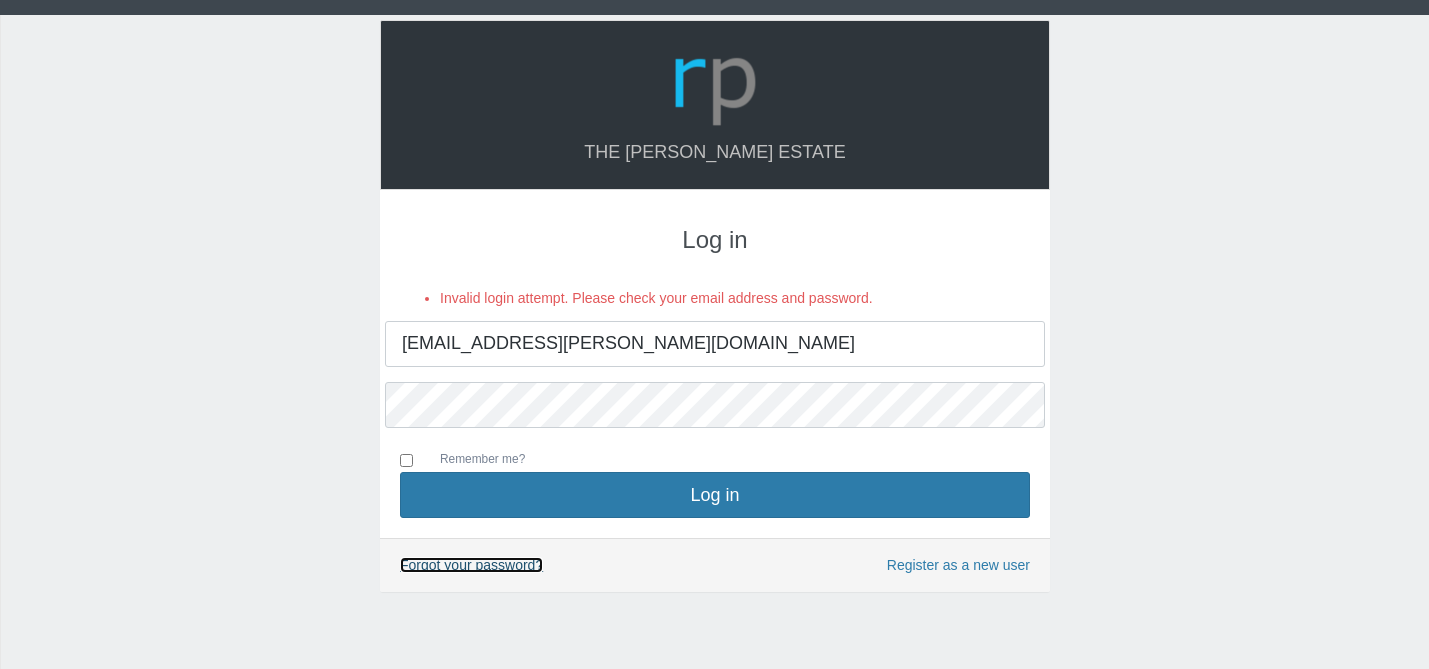 click on "Forgot your password?" at bounding box center (471, 565) 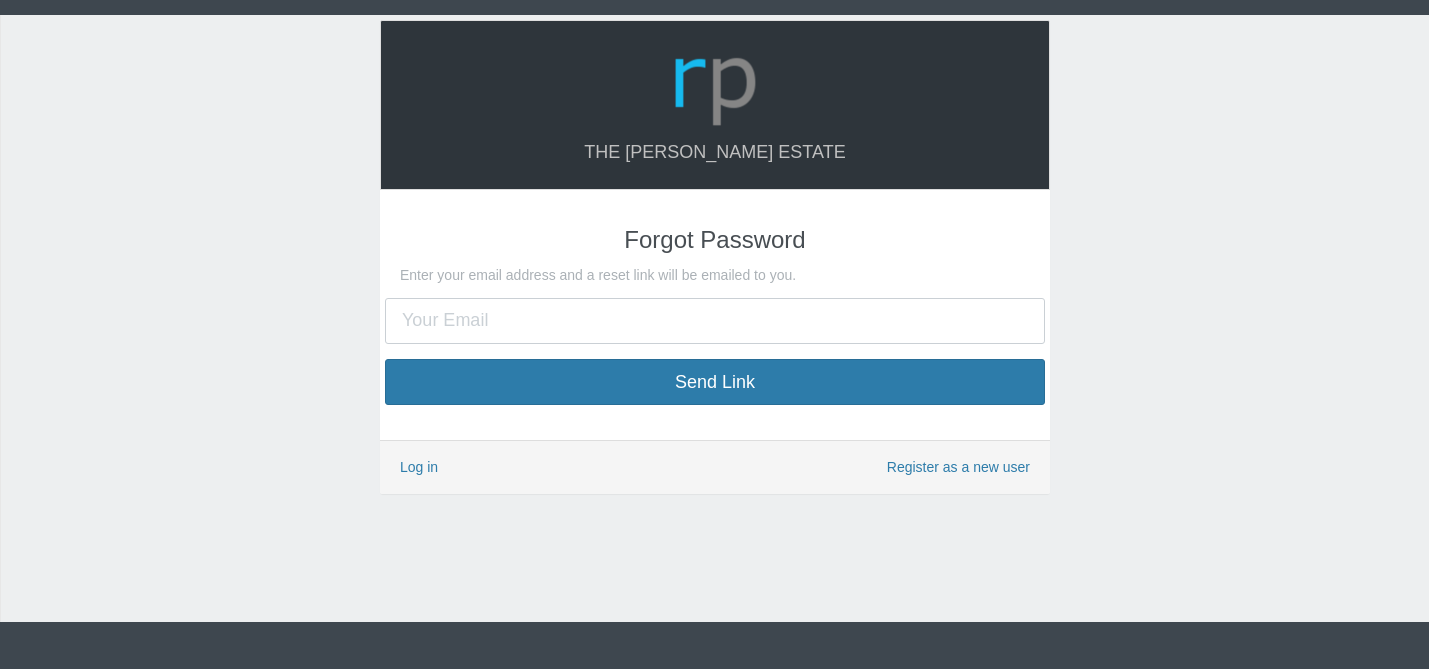 scroll, scrollTop: 0, scrollLeft: 0, axis: both 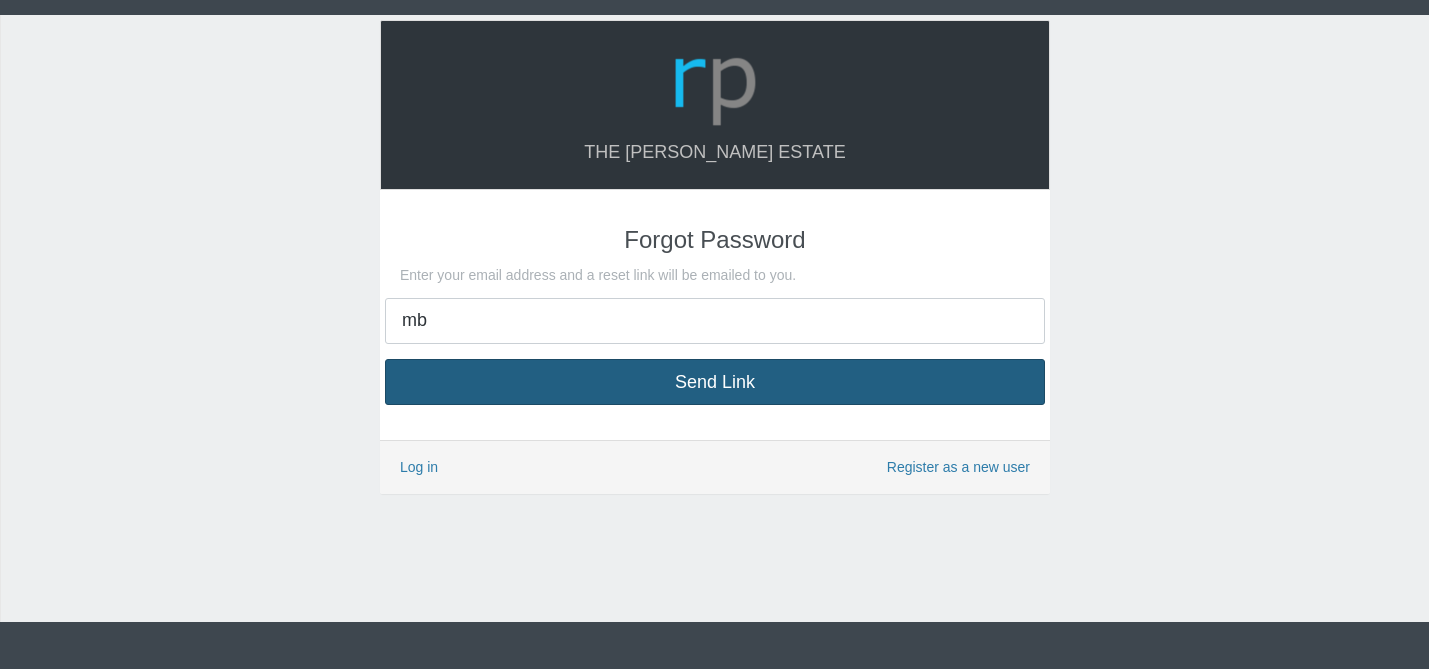 type on "[EMAIL_ADDRESS][PERSON_NAME][DOMAIN_NAME]" 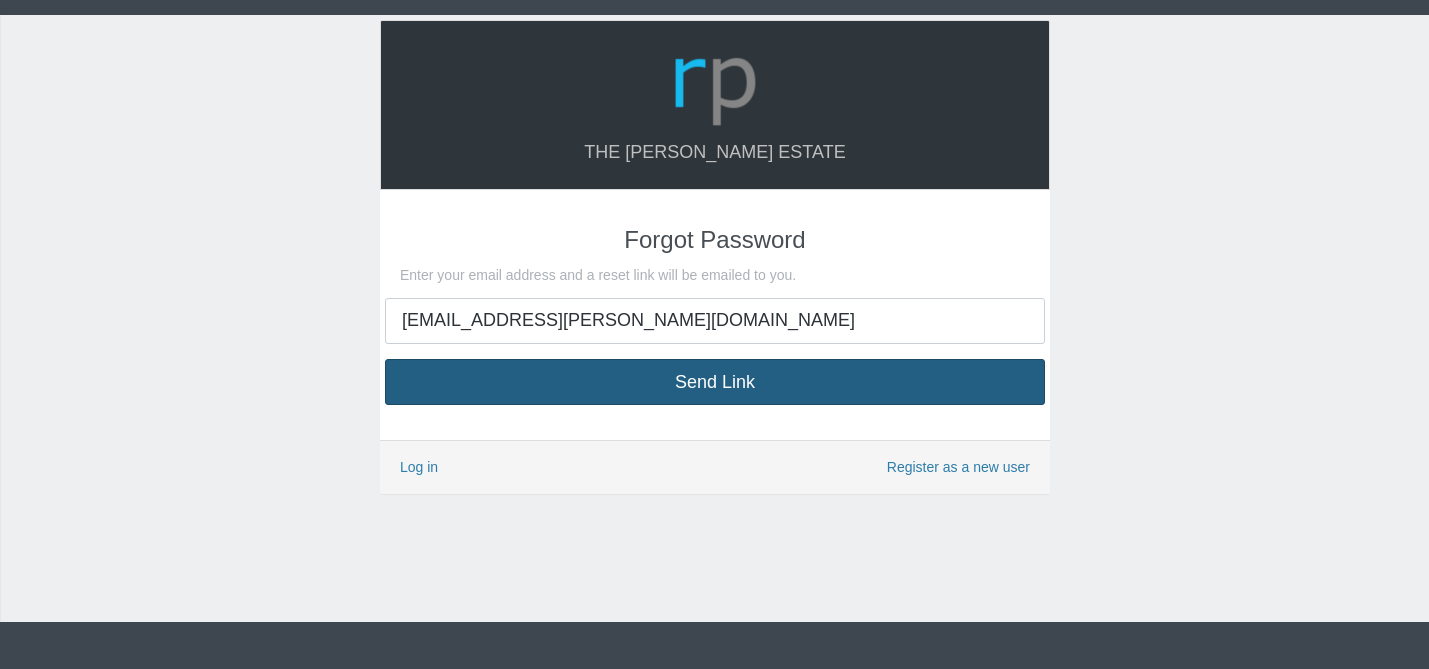 click on "Send Link" at bounding box center [715, 382] 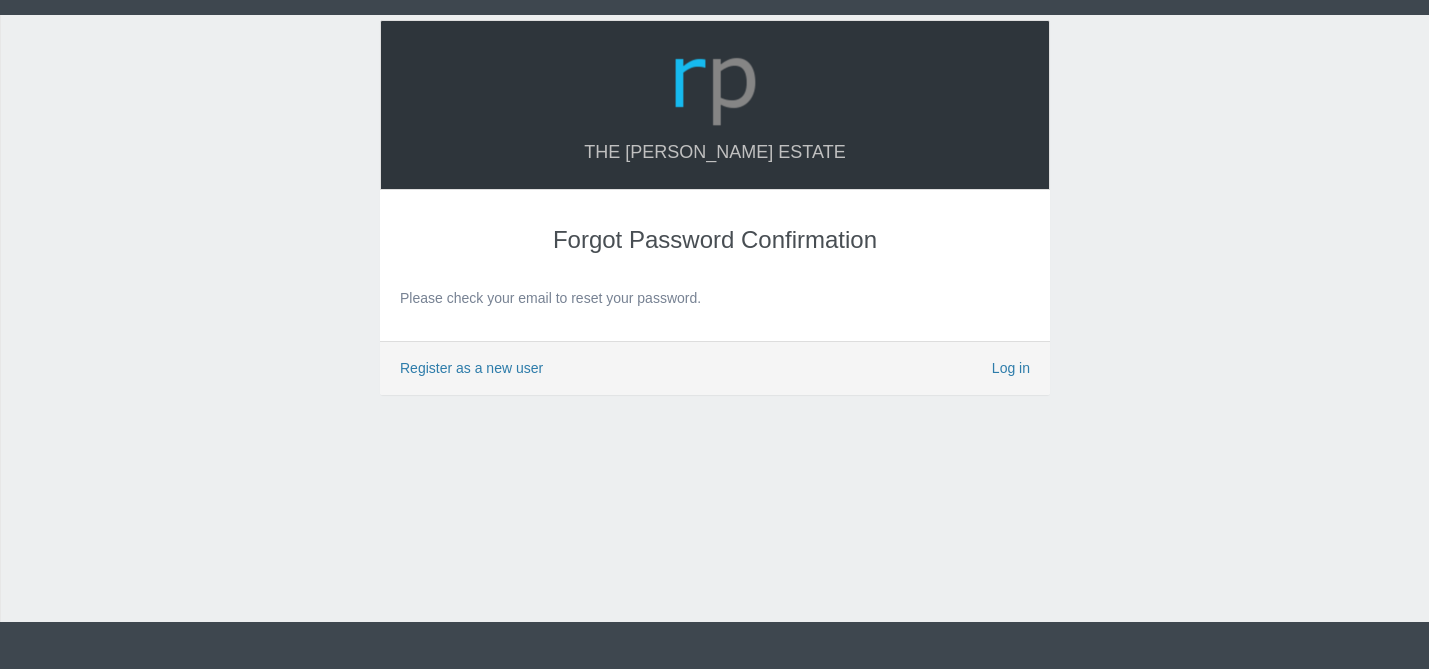 scroll, scrollTop: 0, scrollLeft: 0, axis: both 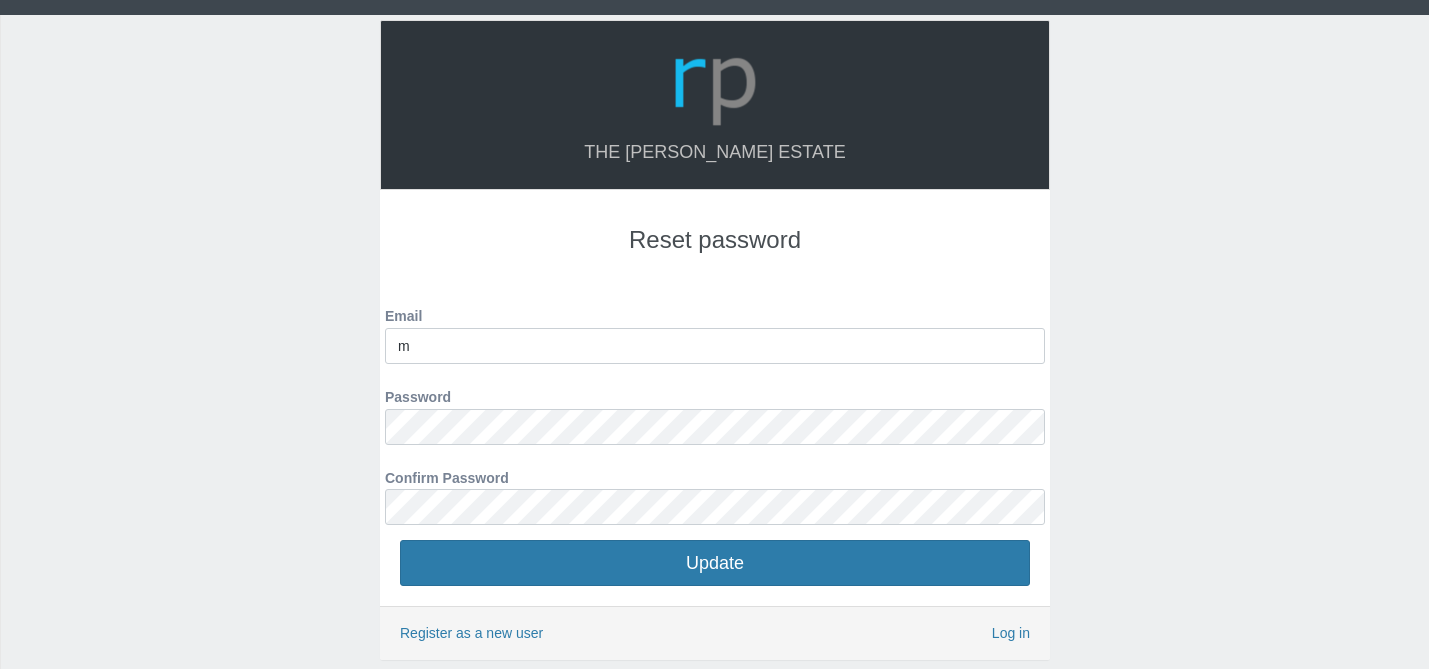 type on "[EMAIL_ADDRESS][PERSON_NAME][DOMAIN_NAME]" 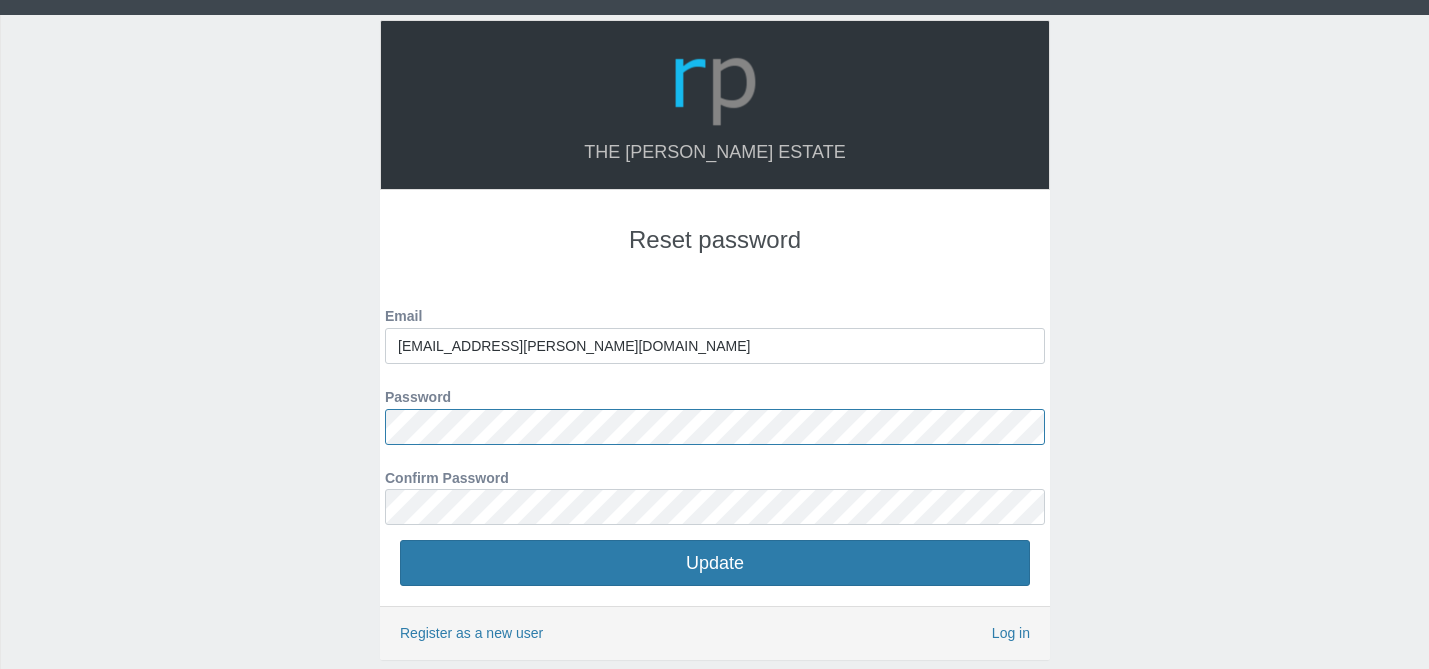 click on "The [PERSON_NAME] Estate
Reset password
Email
[EMAIL_ADDRESS][PERSON_NAME][DOMAIN_NAME]
Password
Confirm Password" at bounding box center [714, 388] 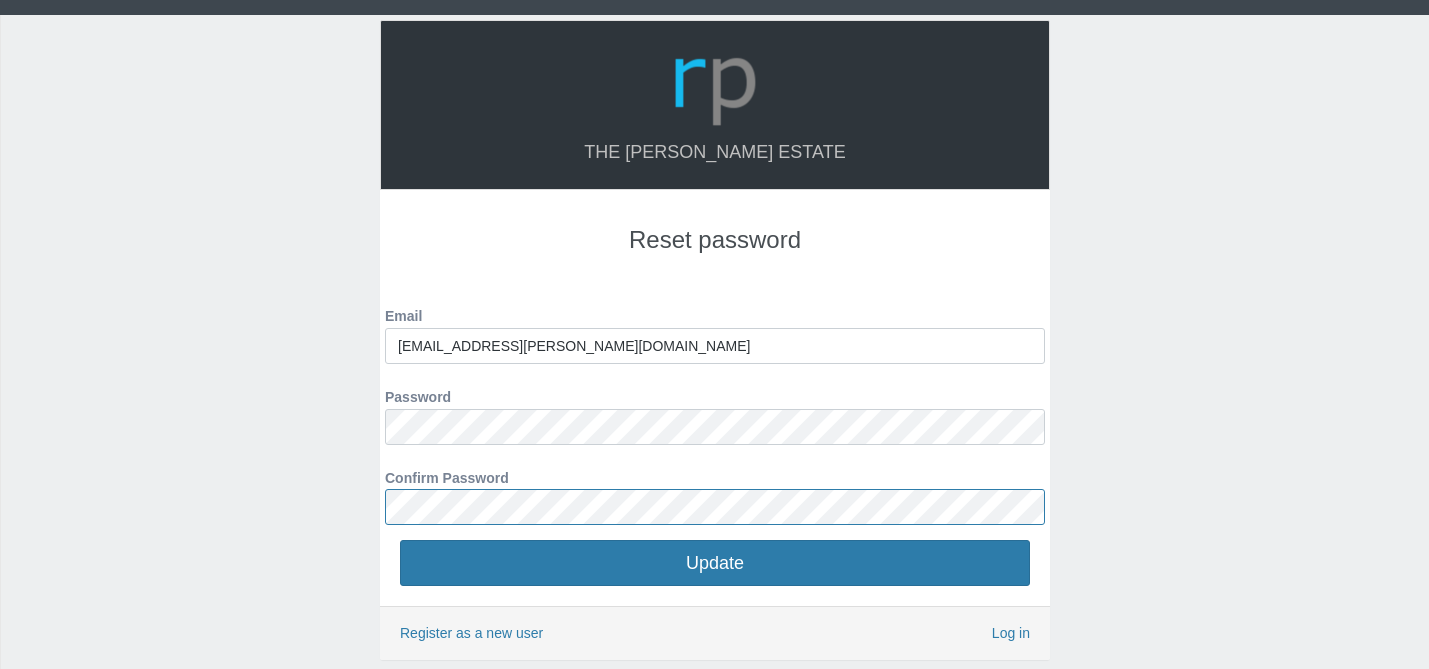 click on "The [PERSON_NAME] Estate
Reset password
Email
[EMAIL_ADDRESS][PERSON_NAME][DOMAIN_NAME]
Password
Confirm Password" at bounding box center [714, 388] 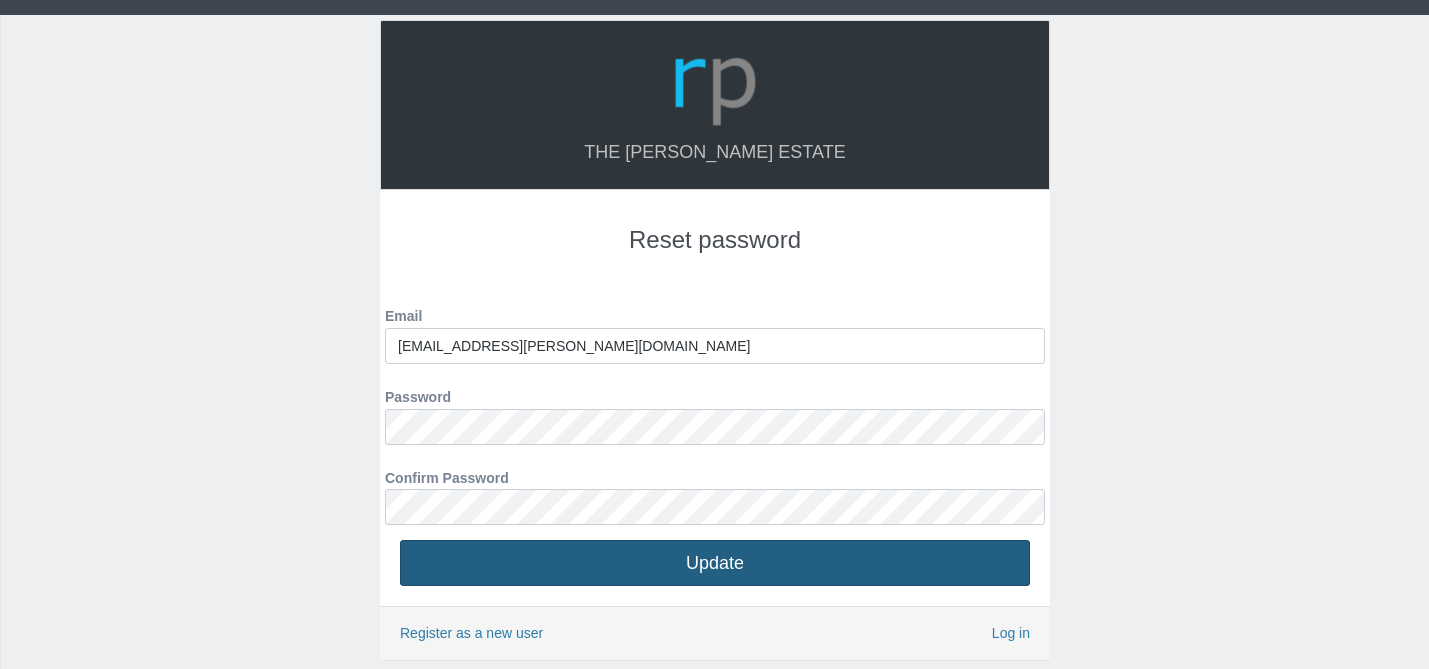 click on "Update" at bounding box center (715, 563) 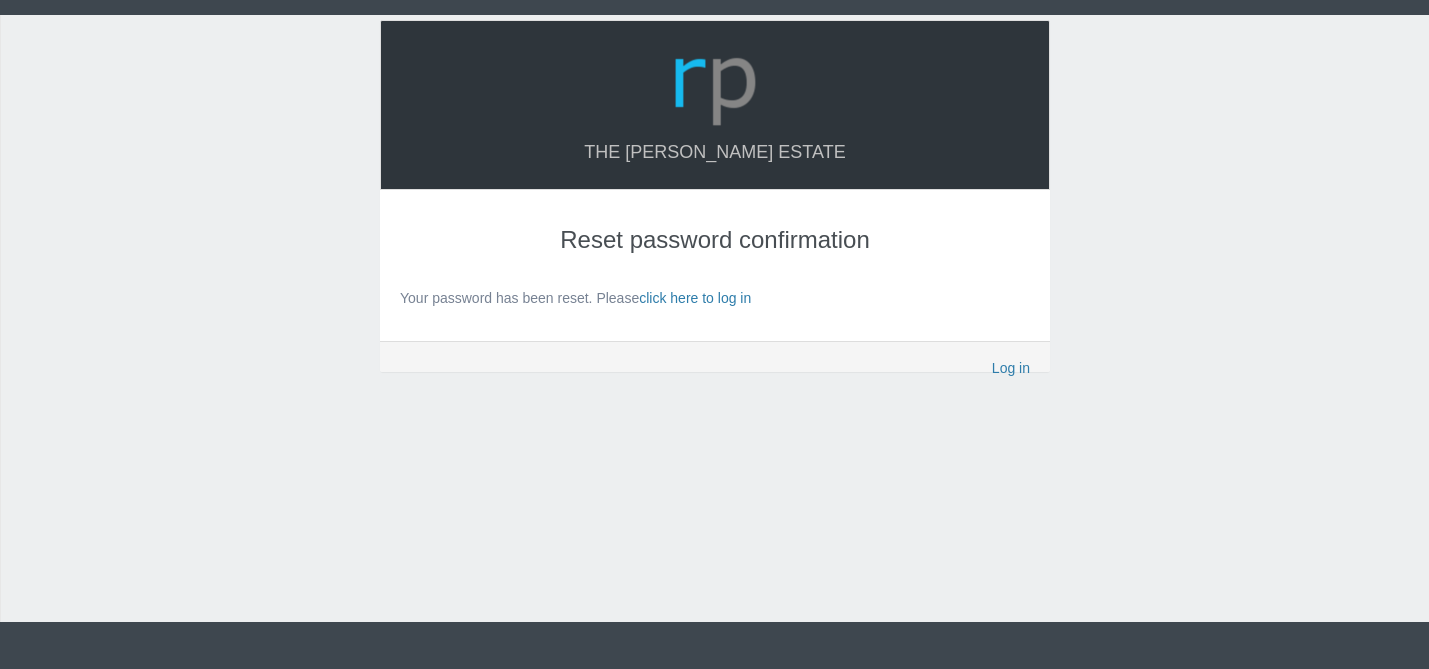 scroll, scrollTop: 0, scrollLeft: 0, axis: both 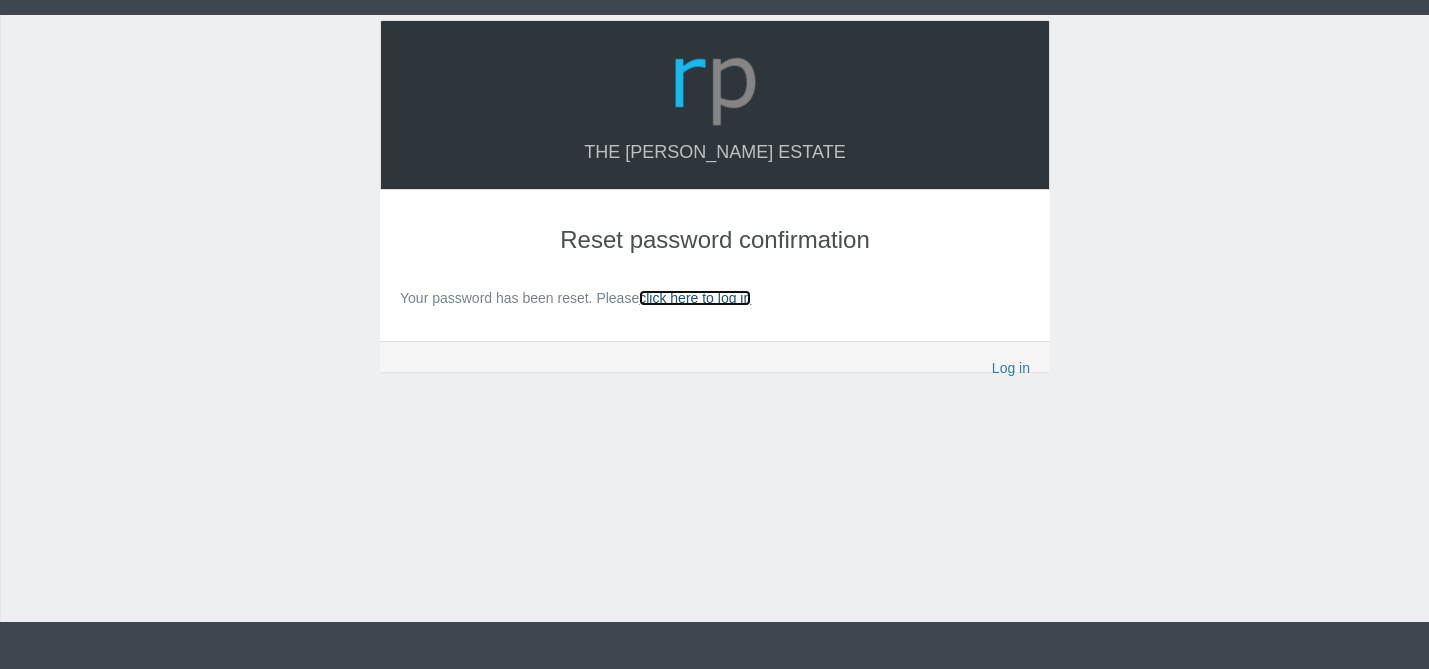 click on "click here to log in" at bounding box center [695, 298] 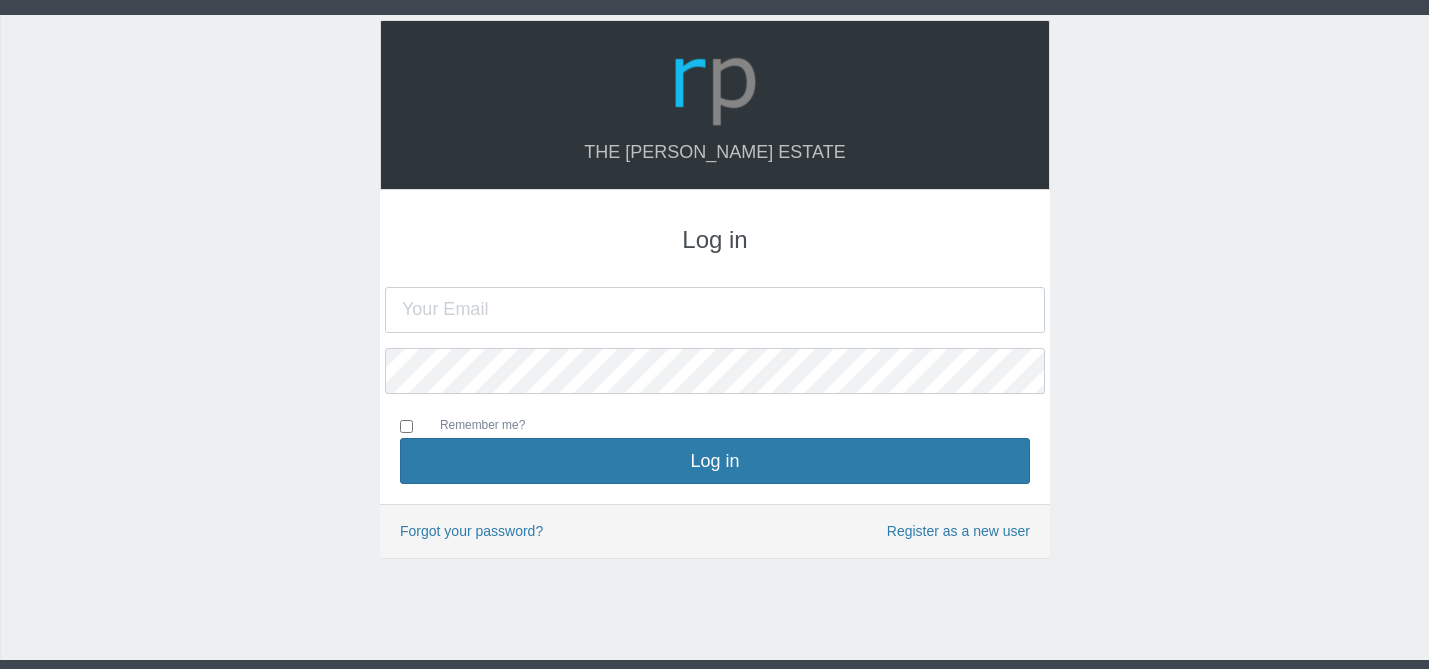 scroll, scrollTop: 0, scrollLeft: 0, axis: both 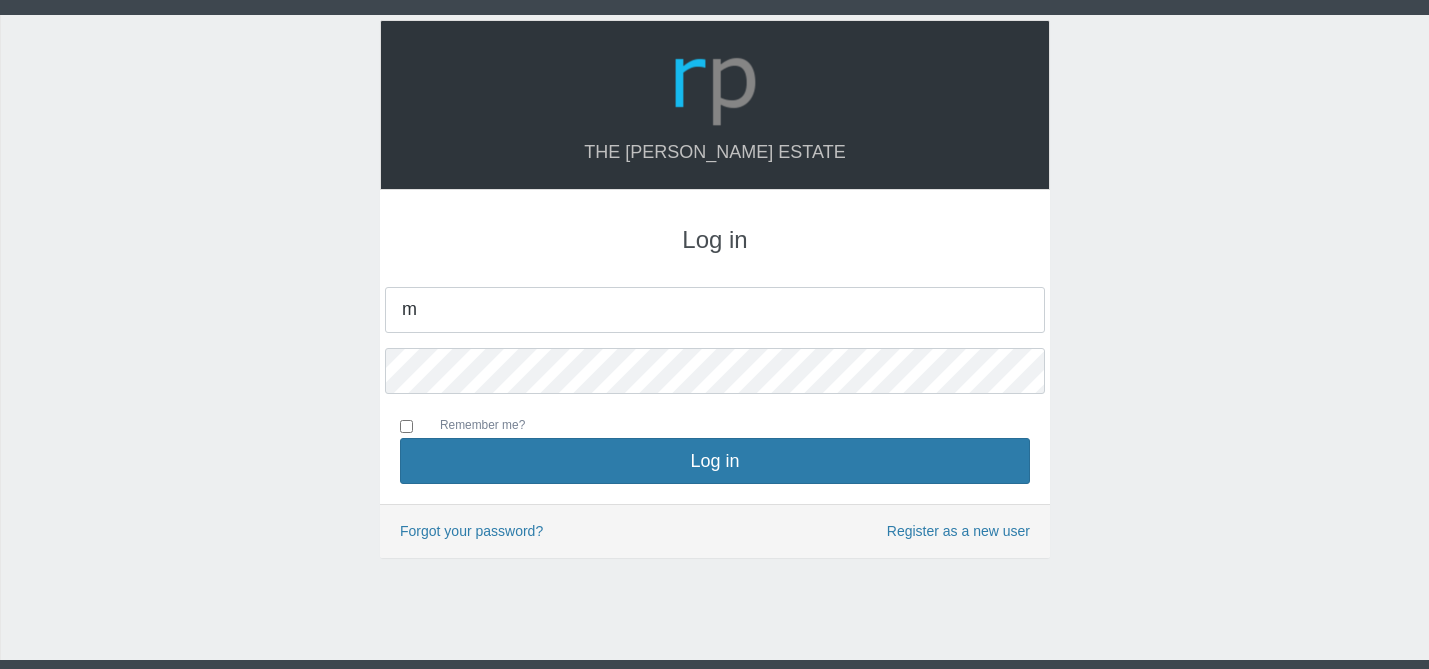 type on "[EMAIL_ADDRESS][PERSON_NAME][DOMAIN_NAME]" 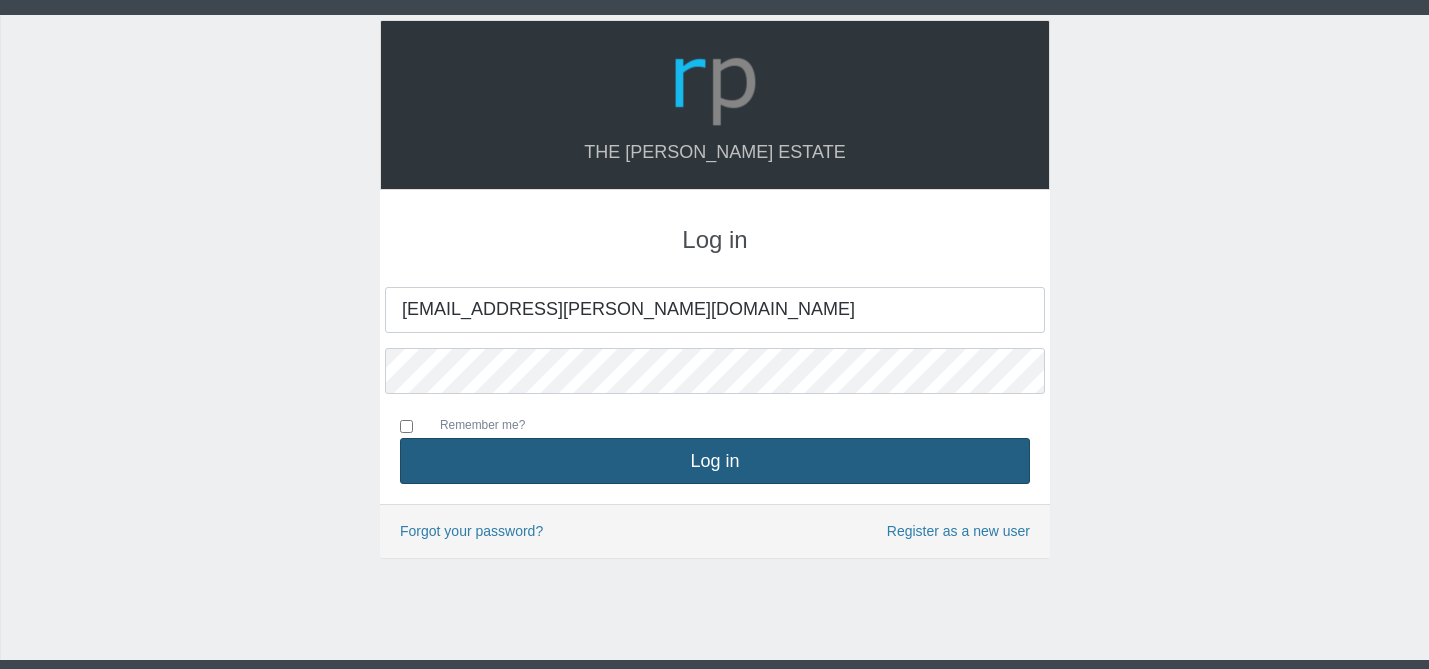 click on "Log in" at bounding box center (715, 461) 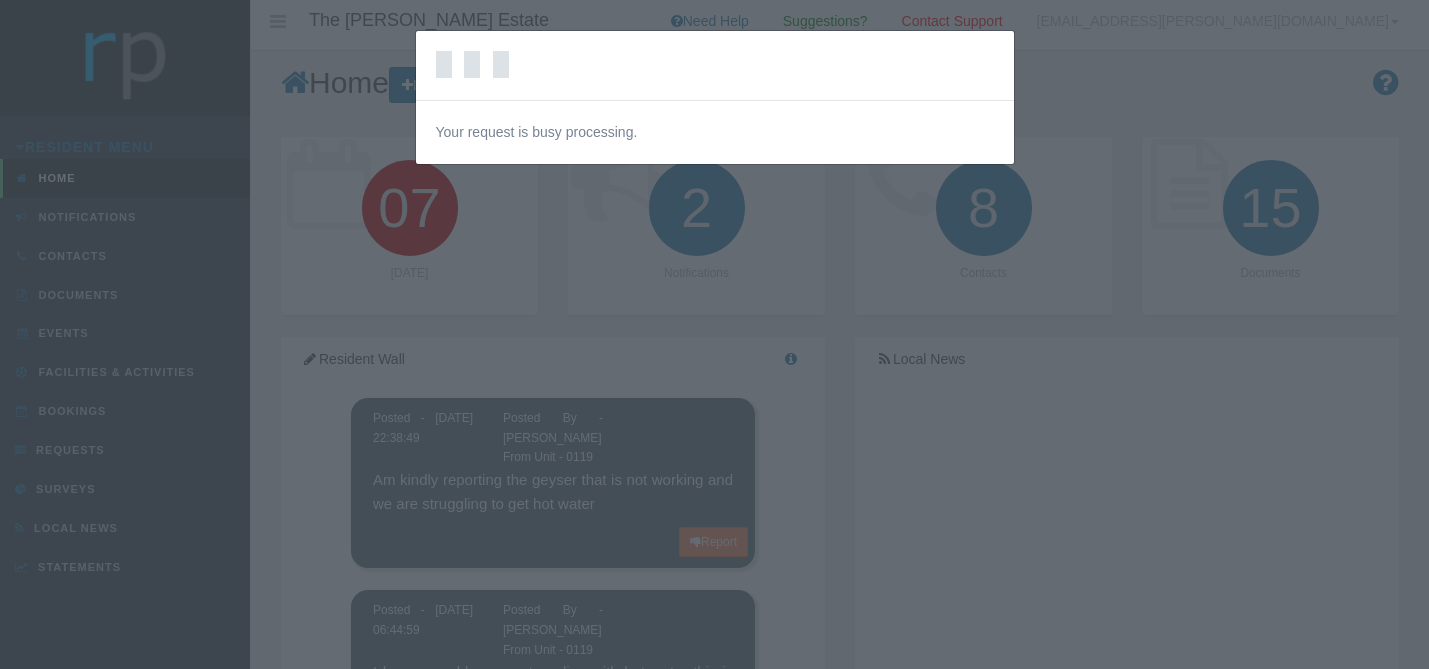 scroll, scrollTop: 0, scrollLeft: 0, axis: both 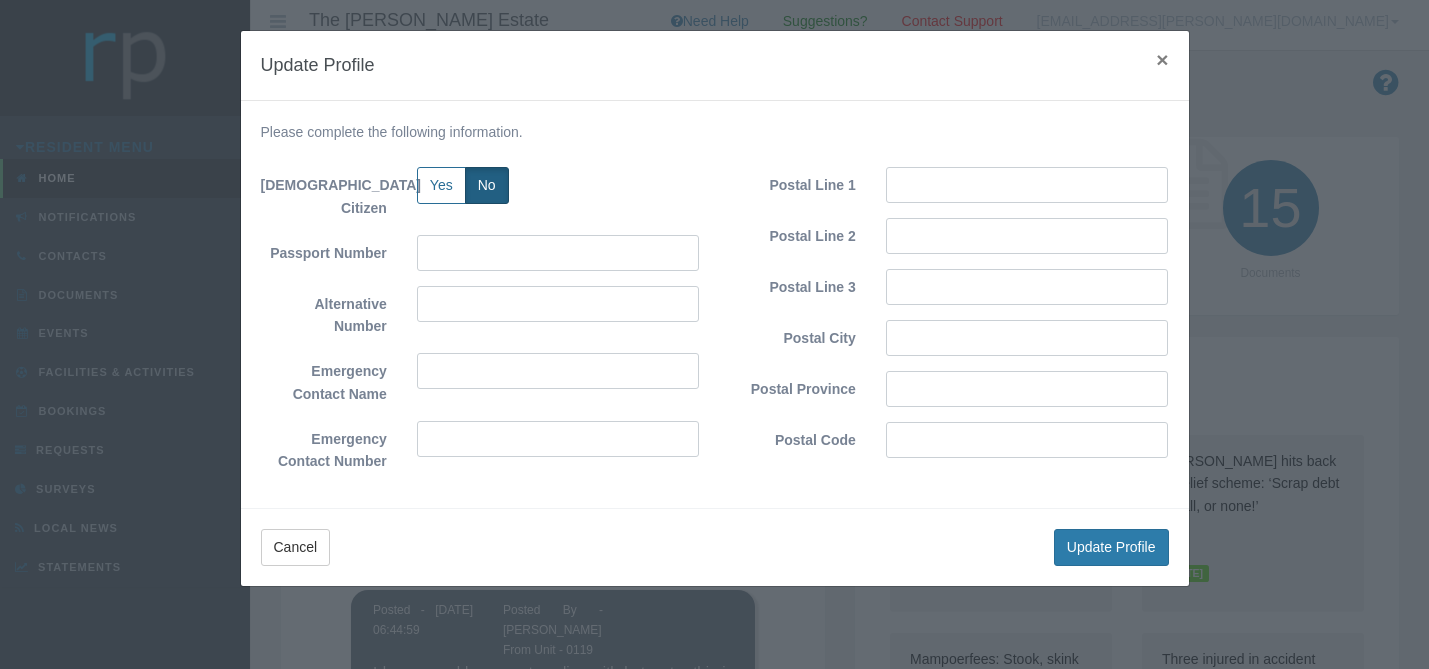 click on "×" at bounding box center (1162, 59) 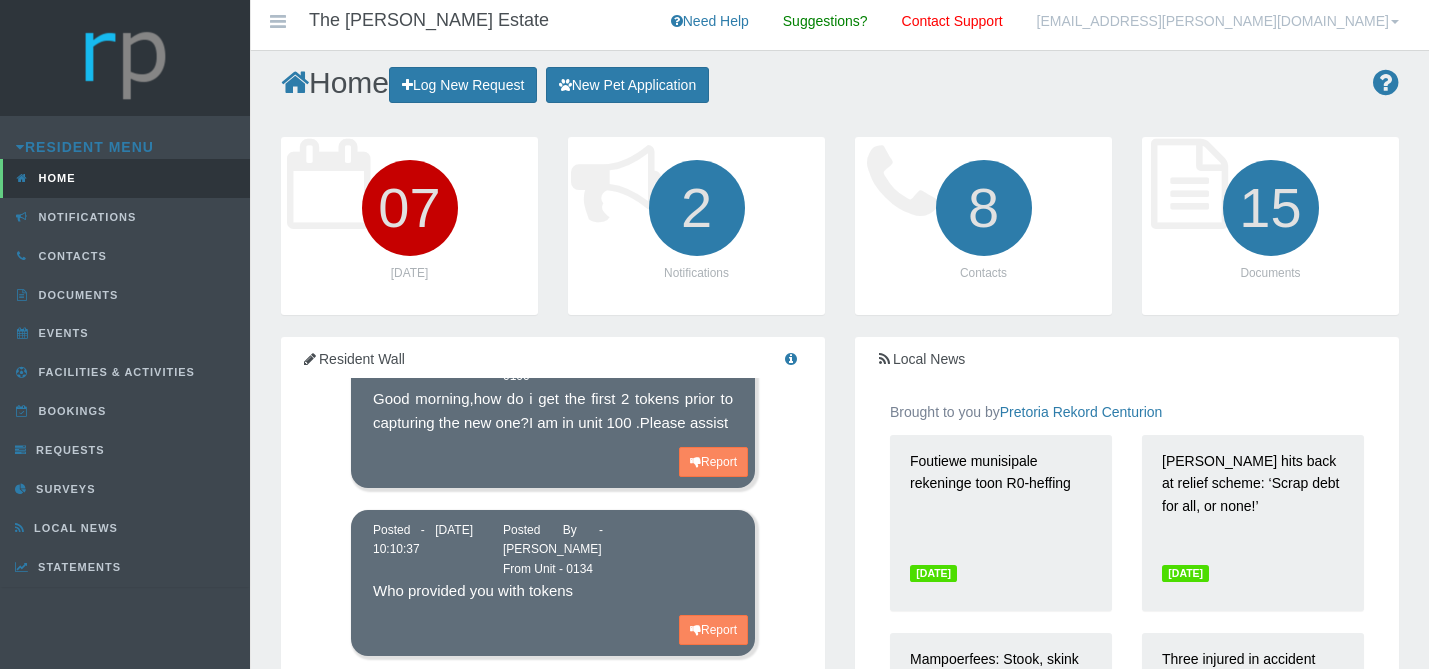 scroll, scrollTop: 838, scrollLeft: 0, axis: vertical 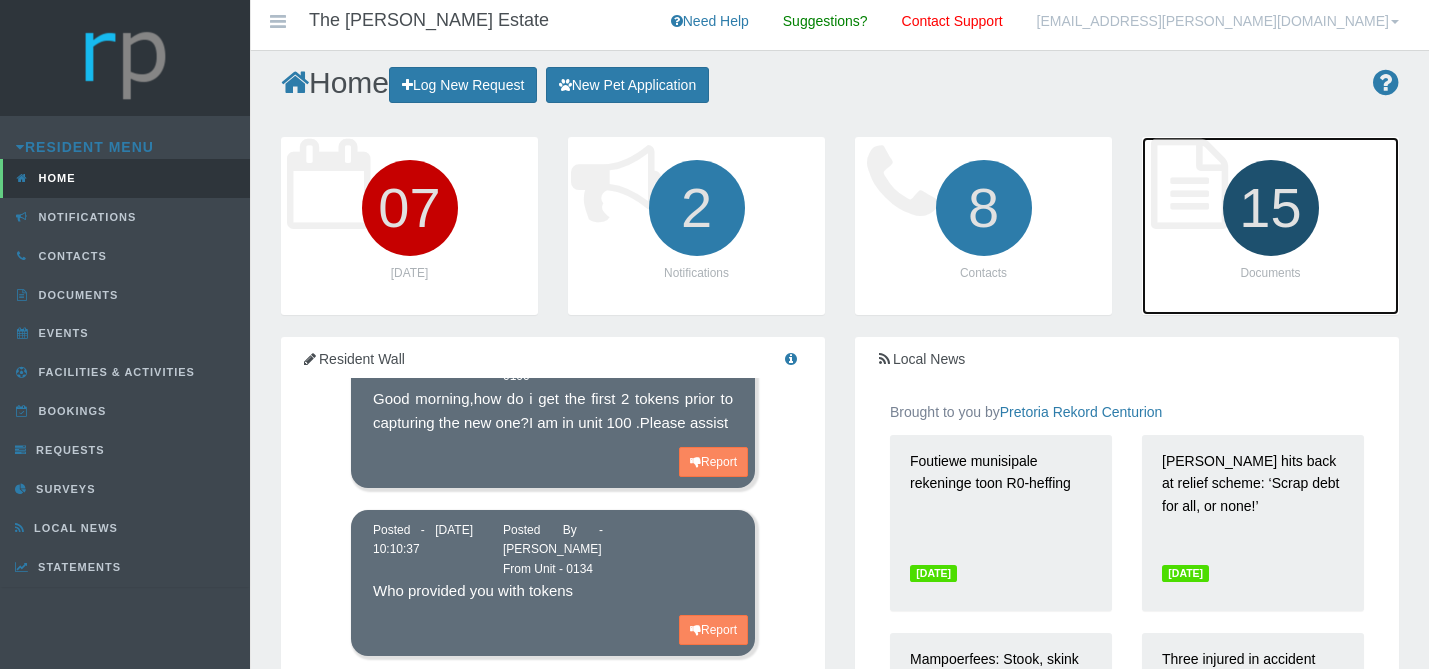 click on "15" at bounding box center (1271, 208) 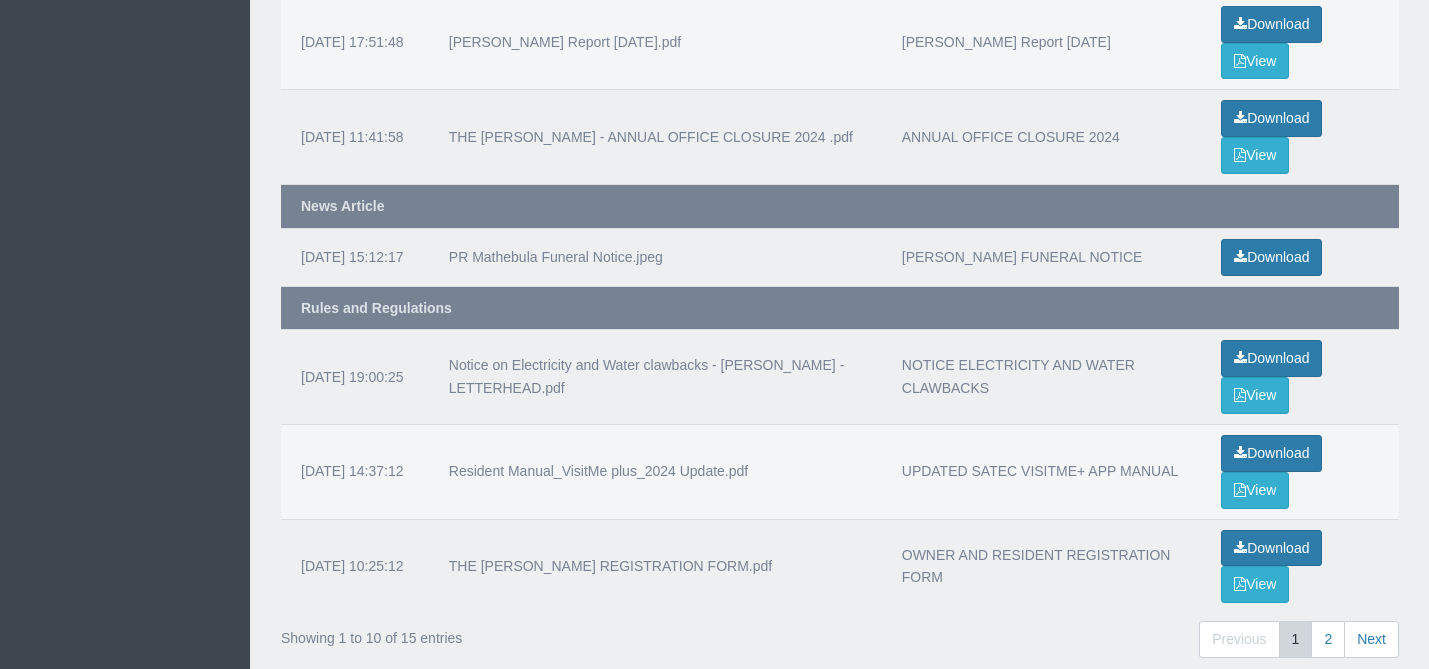 scroll, scrollTop: 763, scrollLeft: 0, axis: vertical 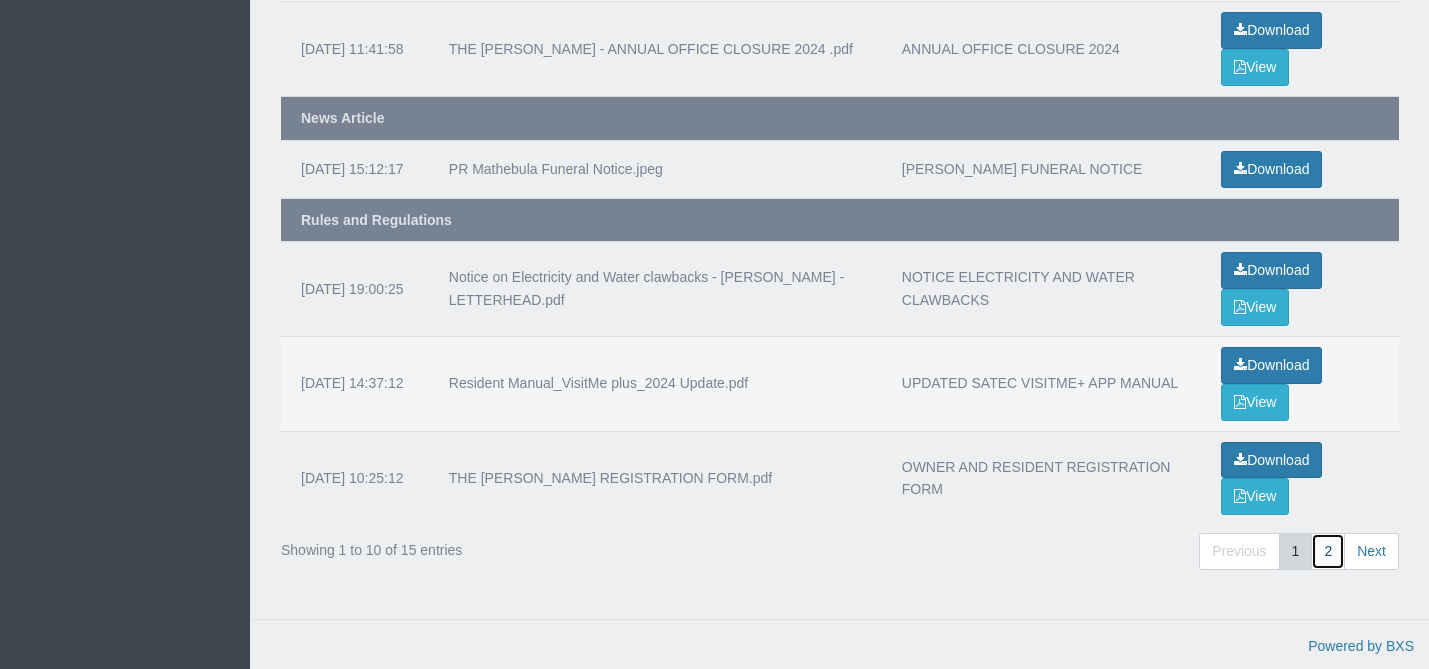 click on "2" at bounding box center (1328, 551) 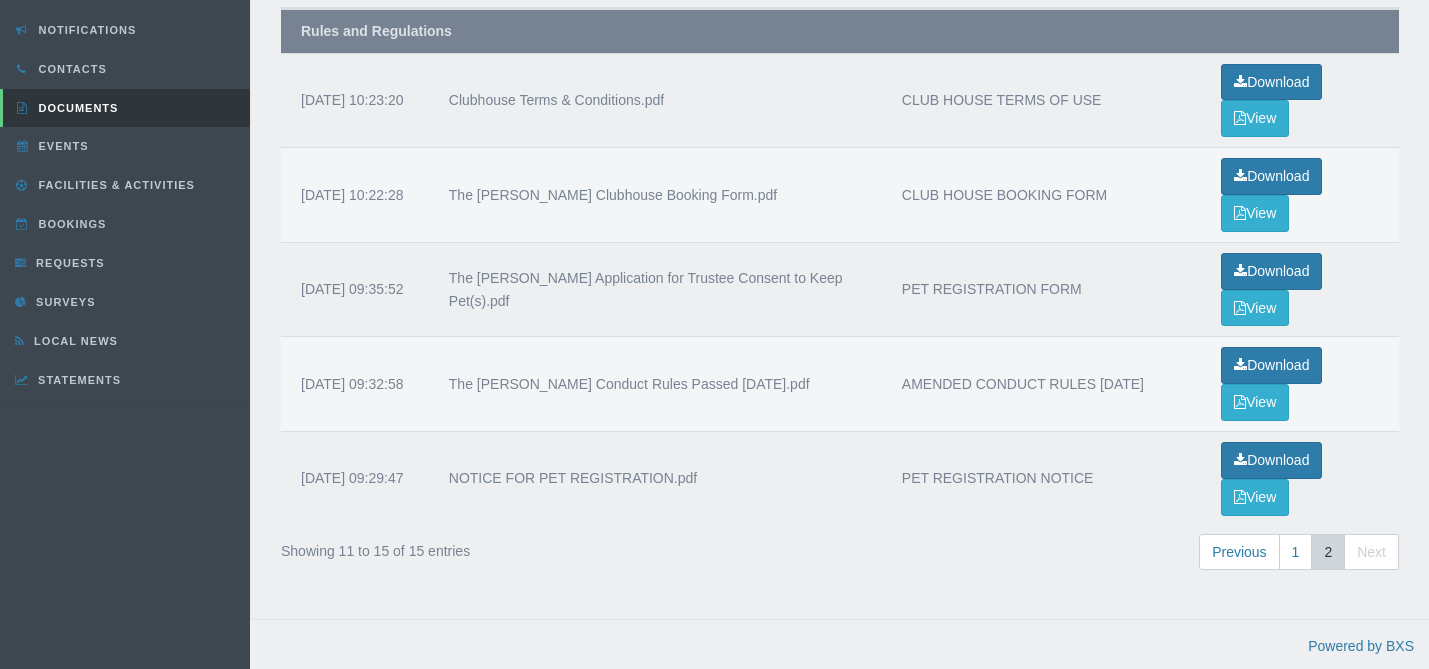 scroll, scrollTop: 143, scrollLeft: 0, axis: vertical 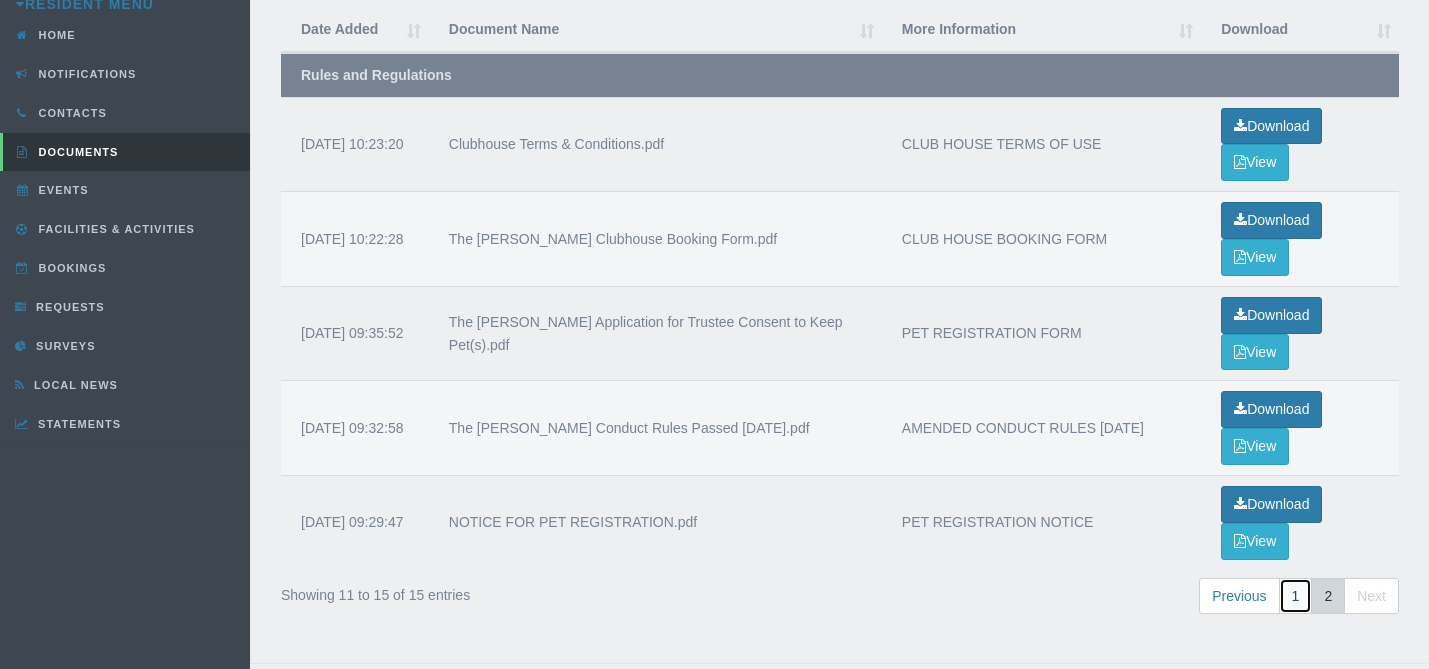 click on "1" at bounding box center (1296, 596) 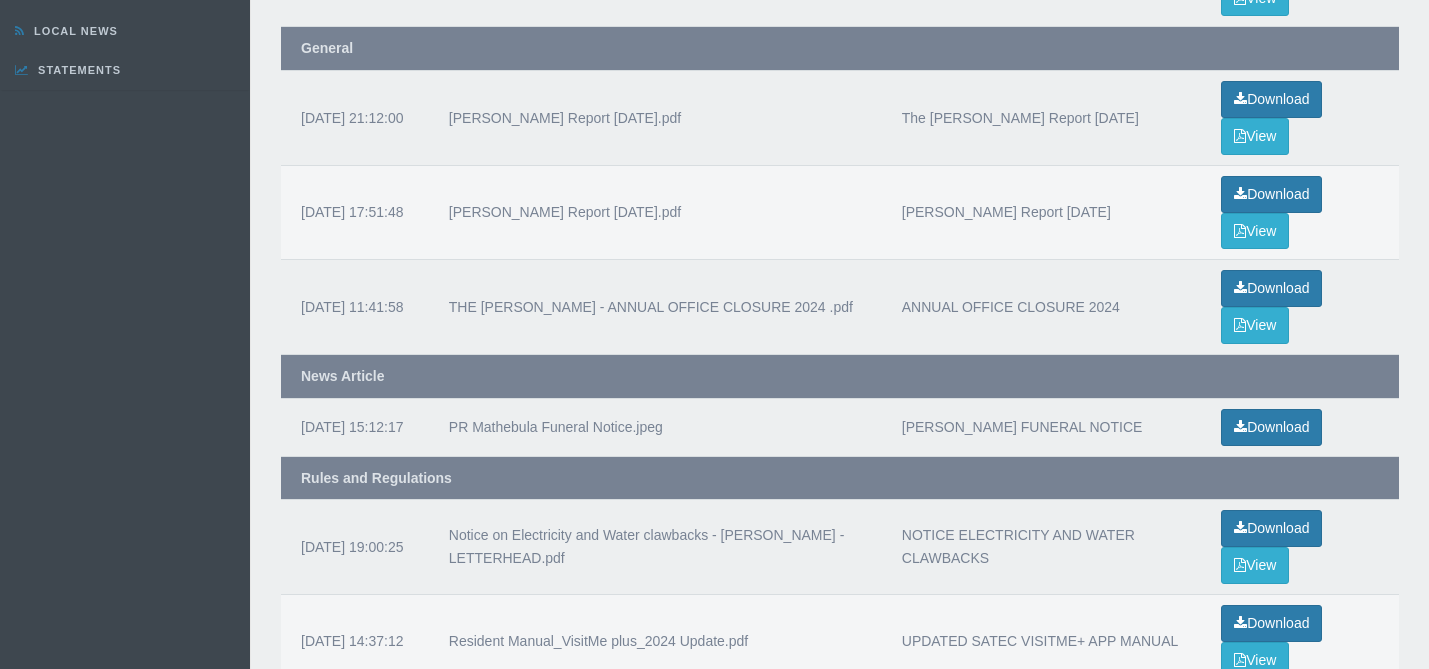 scroll, scrollTop: 492, scrollLeft: 0, axis: vertical 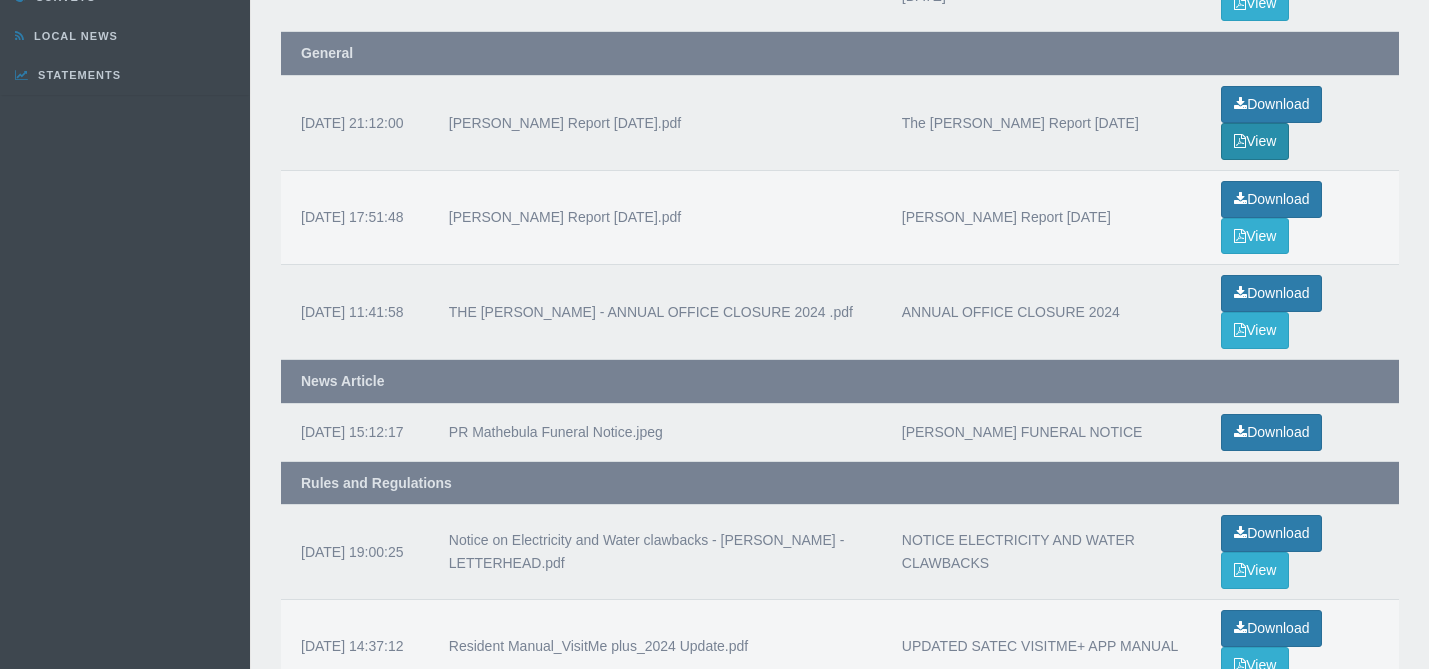 click on "View" at bounding box center [1255, 141] 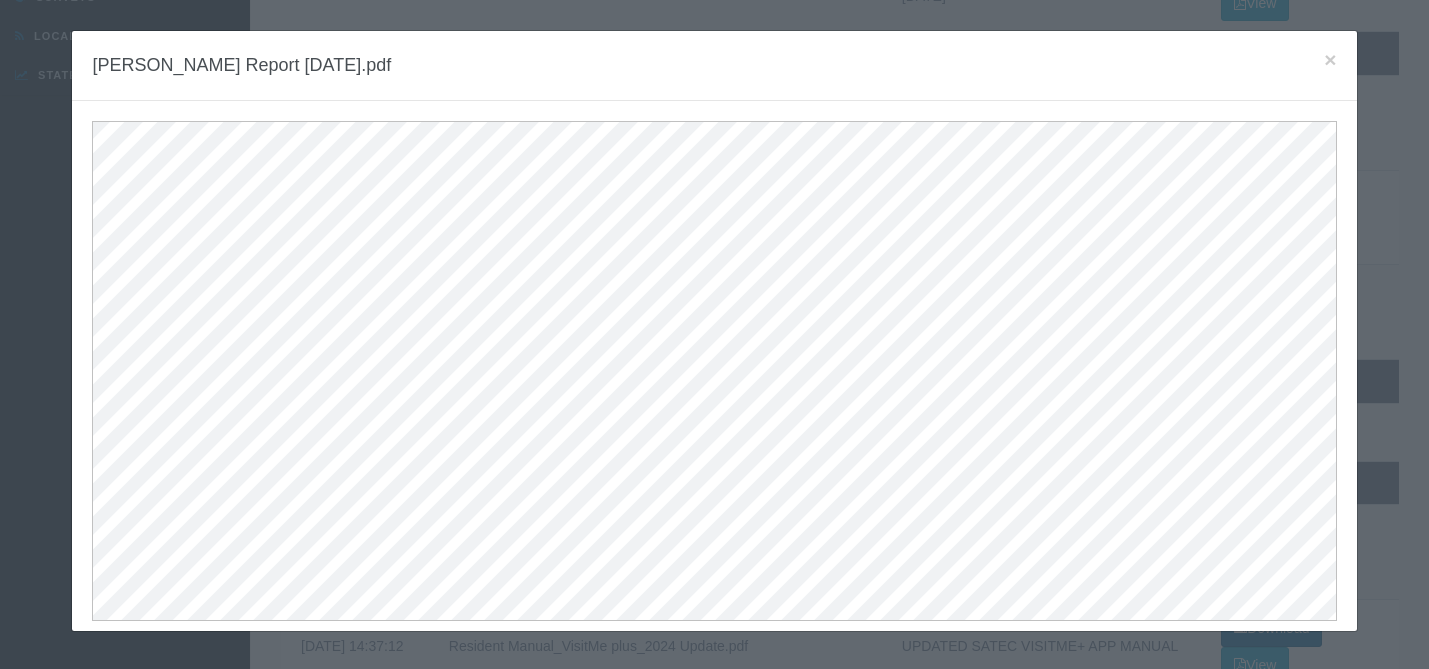 scroll, scrollTop: 6, scrollLeft: 0, axis: vertical 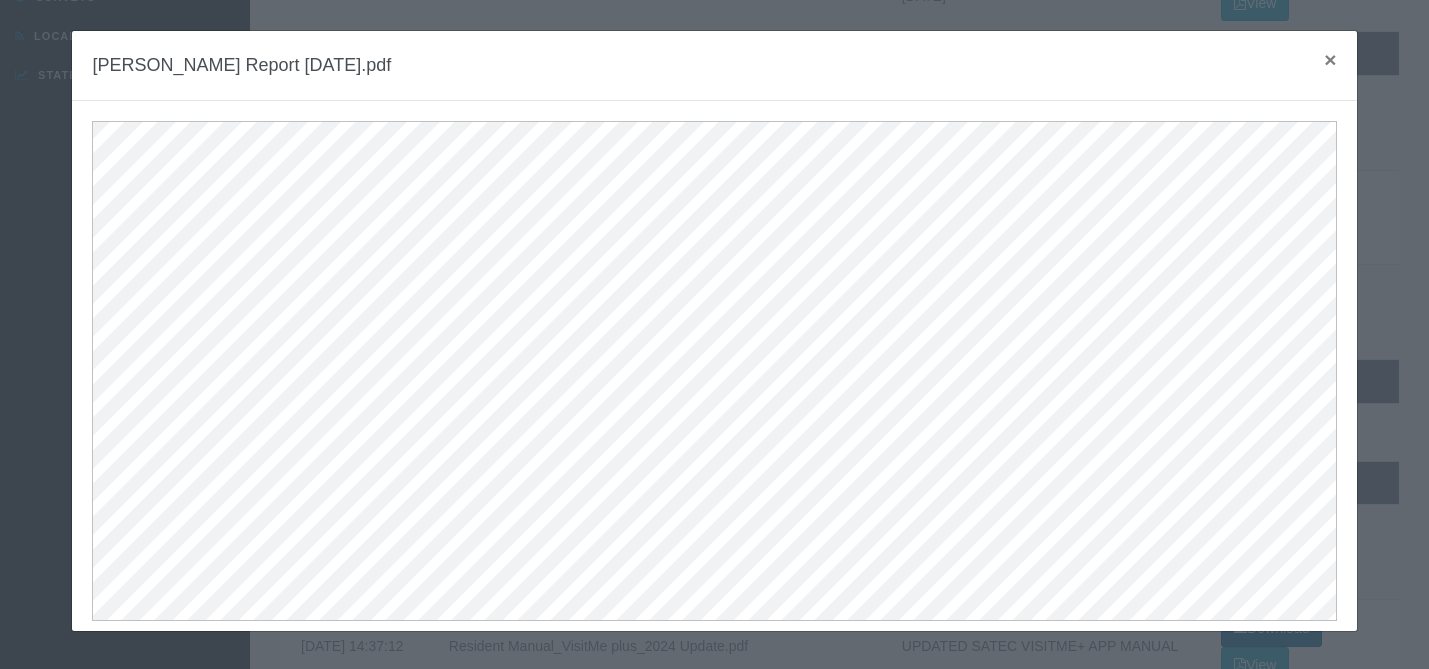 click on "×" at bounding box center [1330, 59] 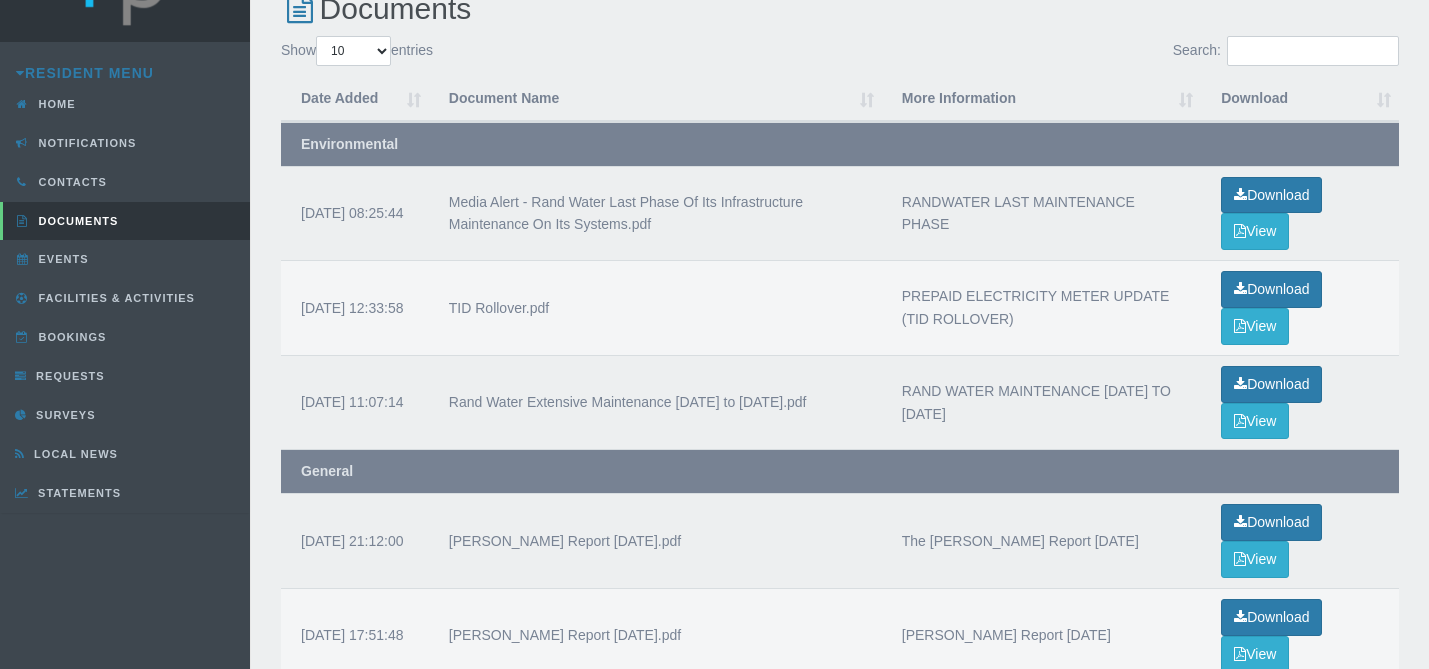 scroll, scrollTop: 0, scrollLeft: 0, axis: both 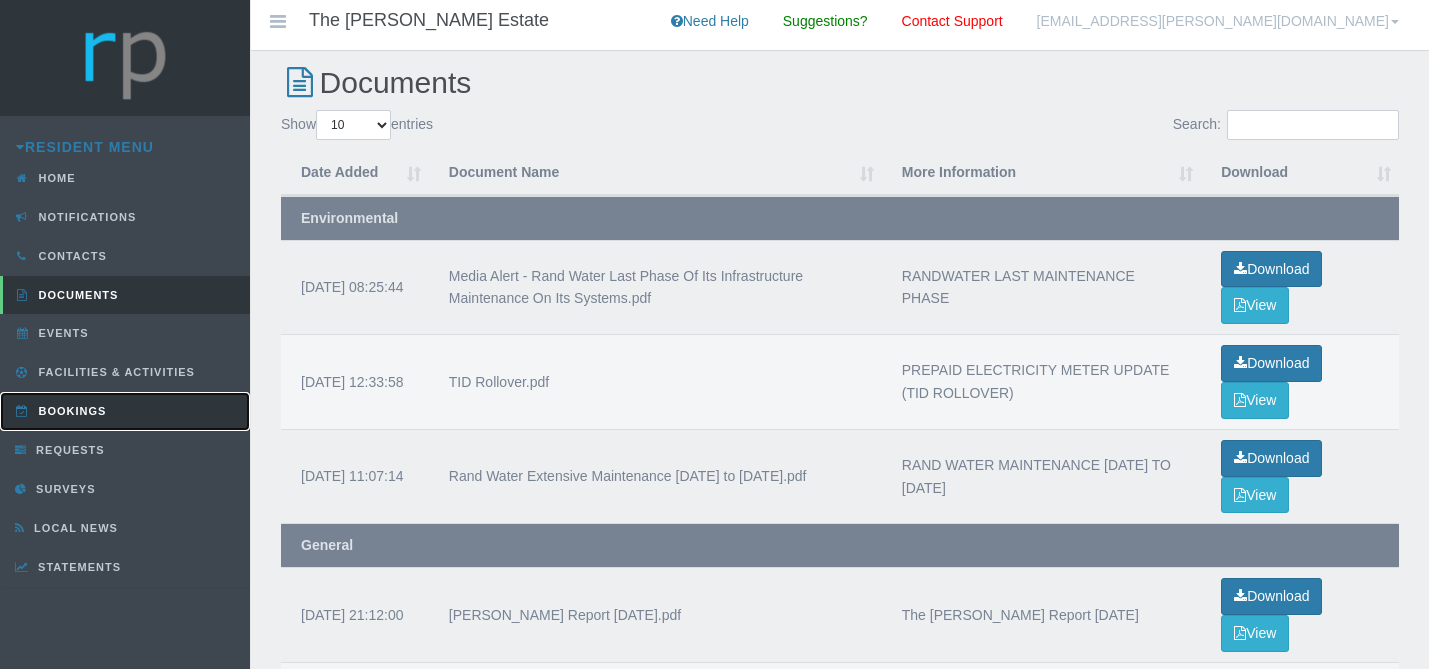click on "Bookings" at bounding box center [70, 411] 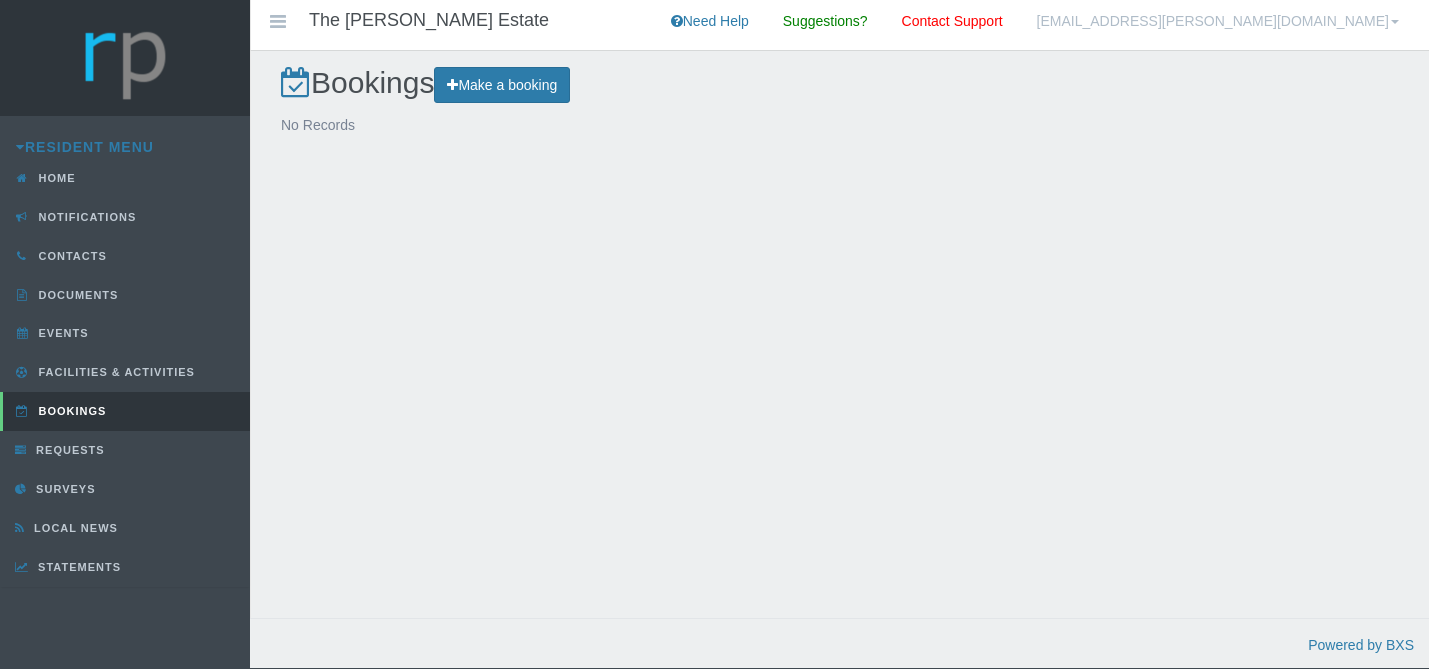 scroll, scrollTop: 0, scrollLeft: 0, axis: both 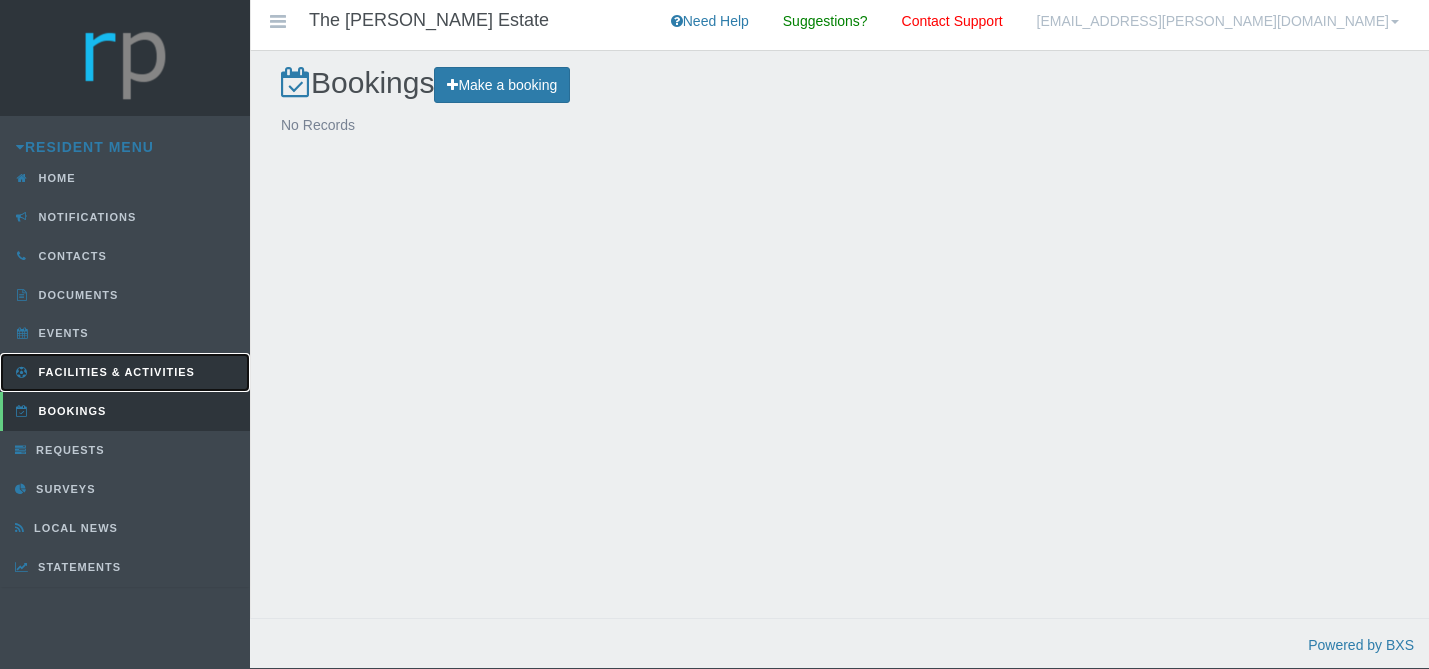 click on "Facilities & Activities" at bounding box center (114, 372) 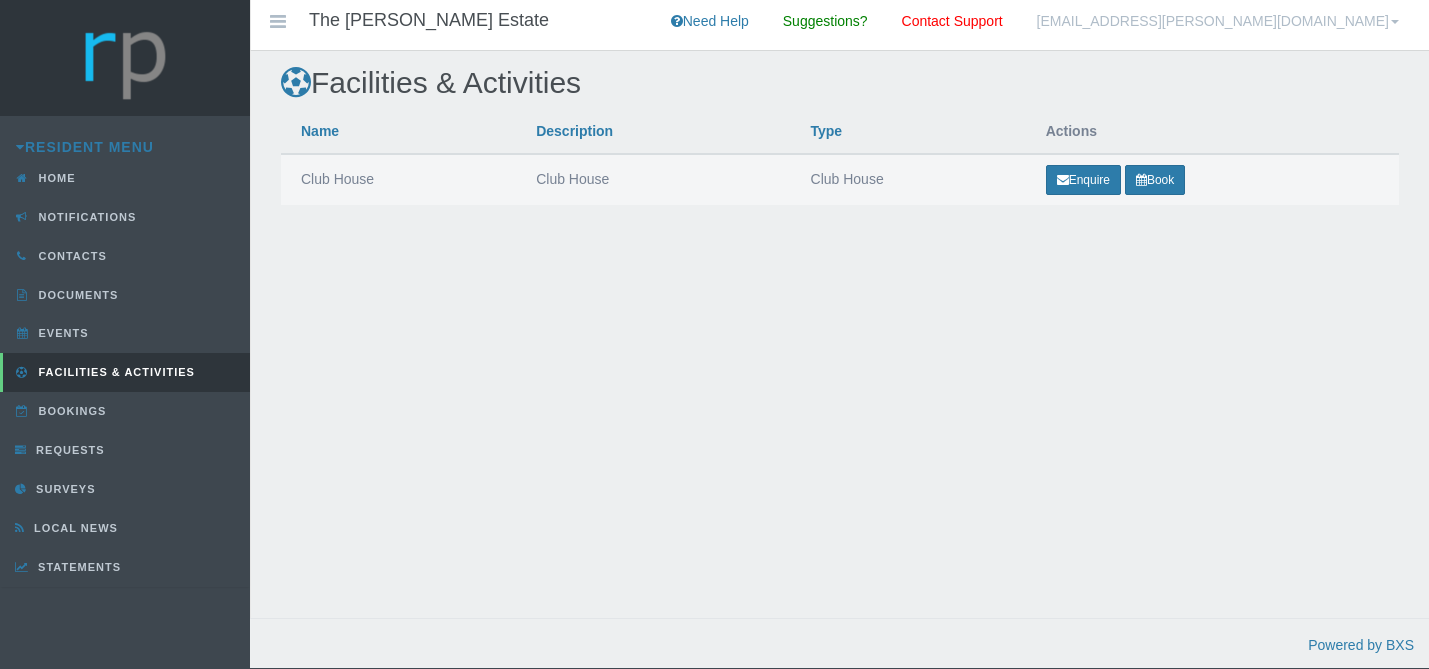 scroll, scrollTop: 0, scrollLeft: 0, axis: both 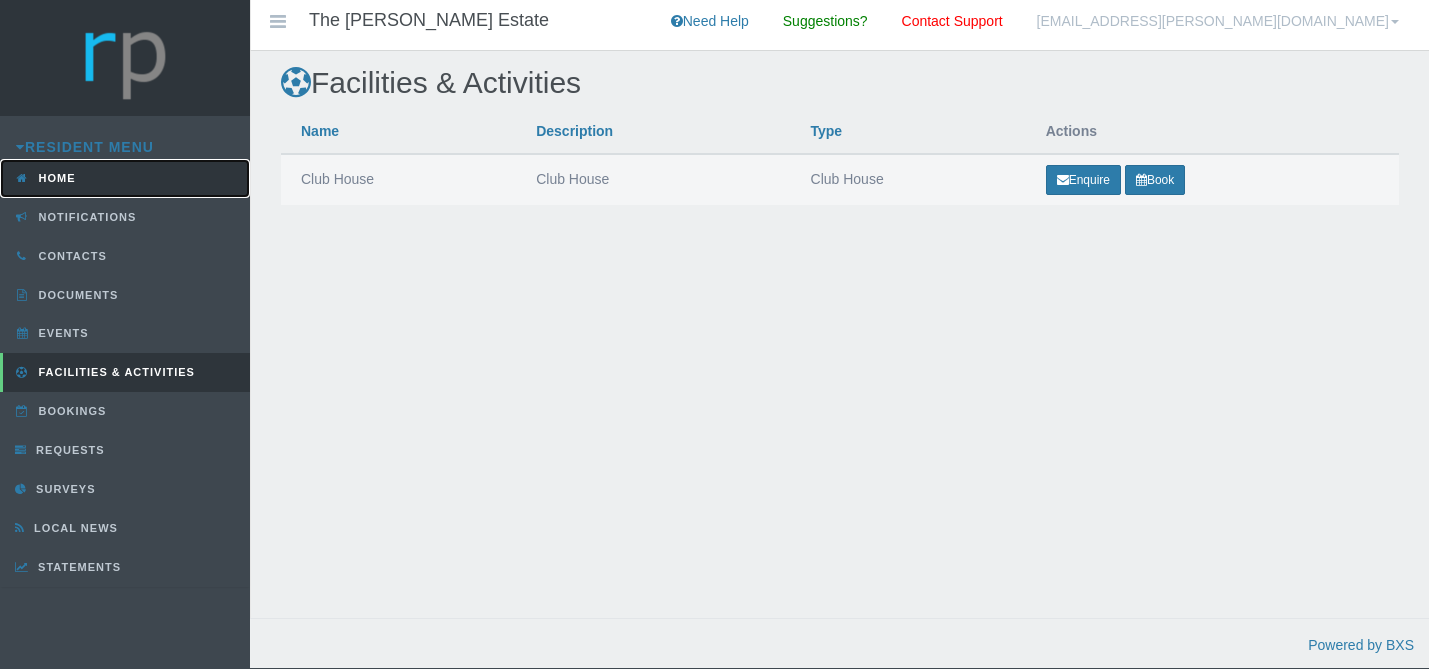 click on "Home" at bounding box center [125, 178] 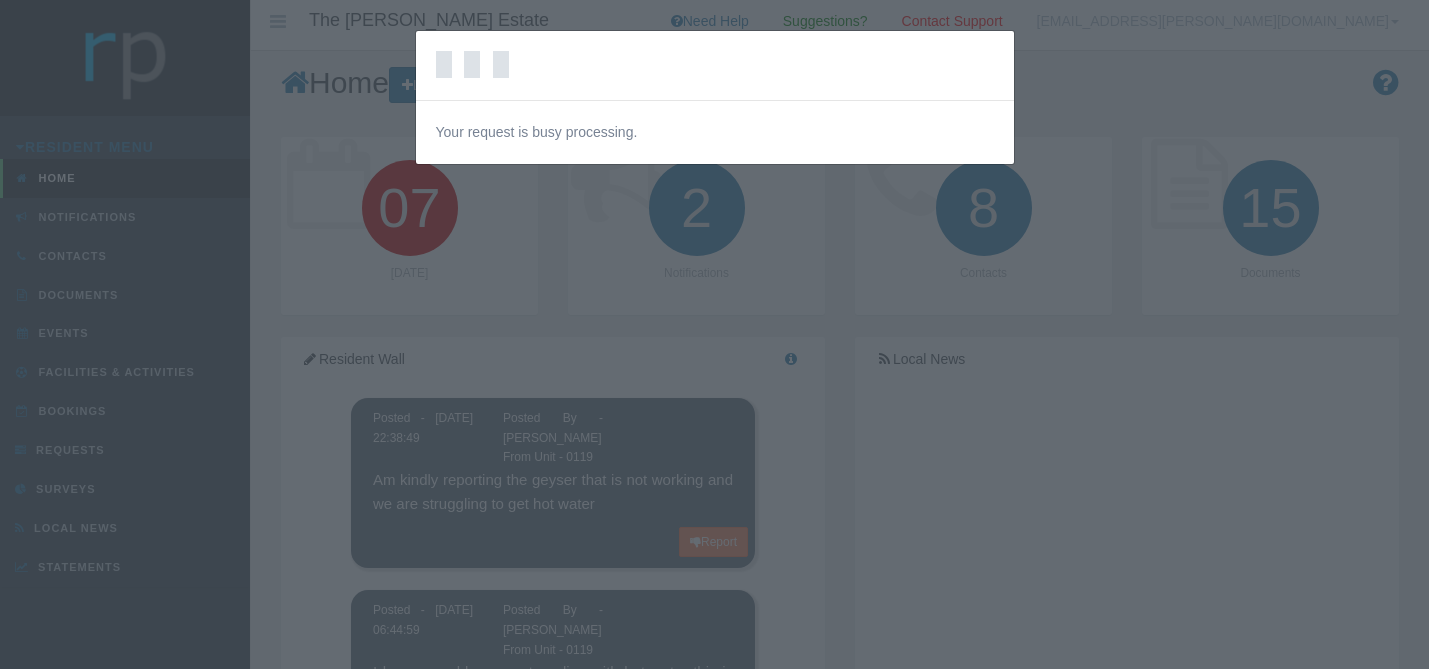 scroll, scrollTop: 0, scrollLeft: 0, axis: both 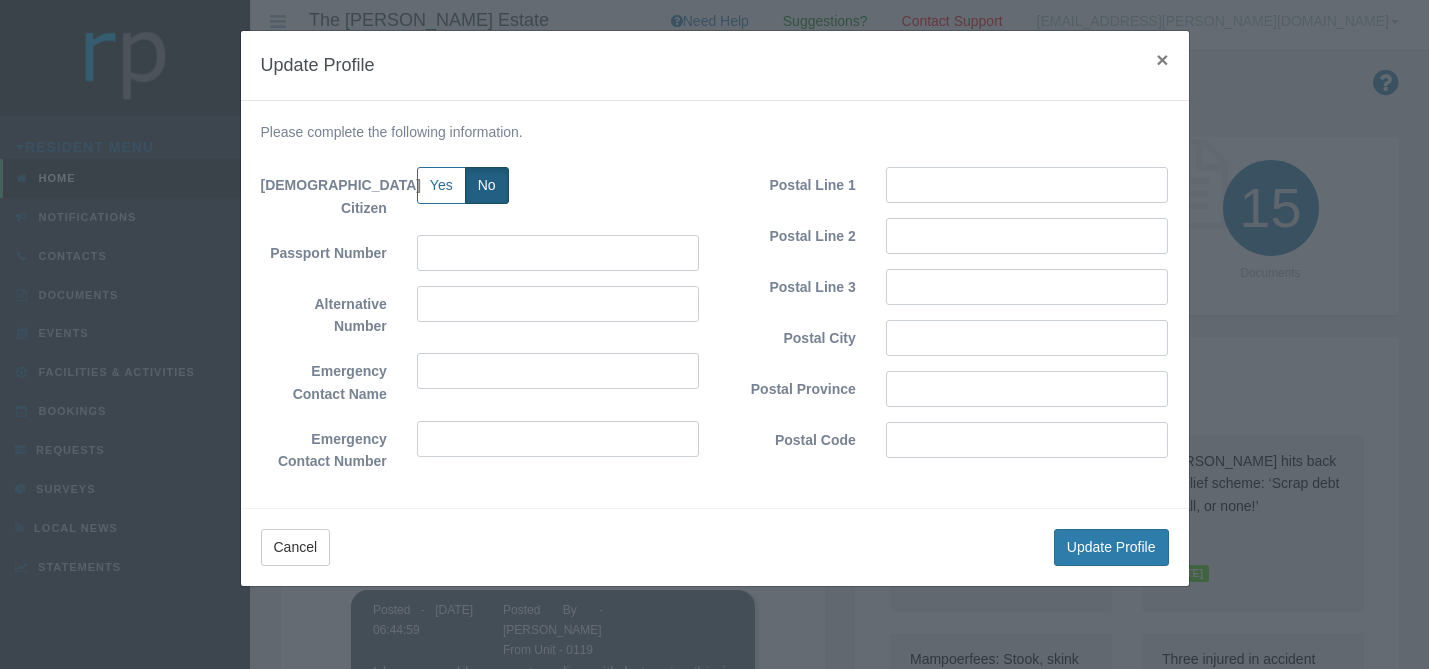 click on "×" at bounding box center (1162, 59) 